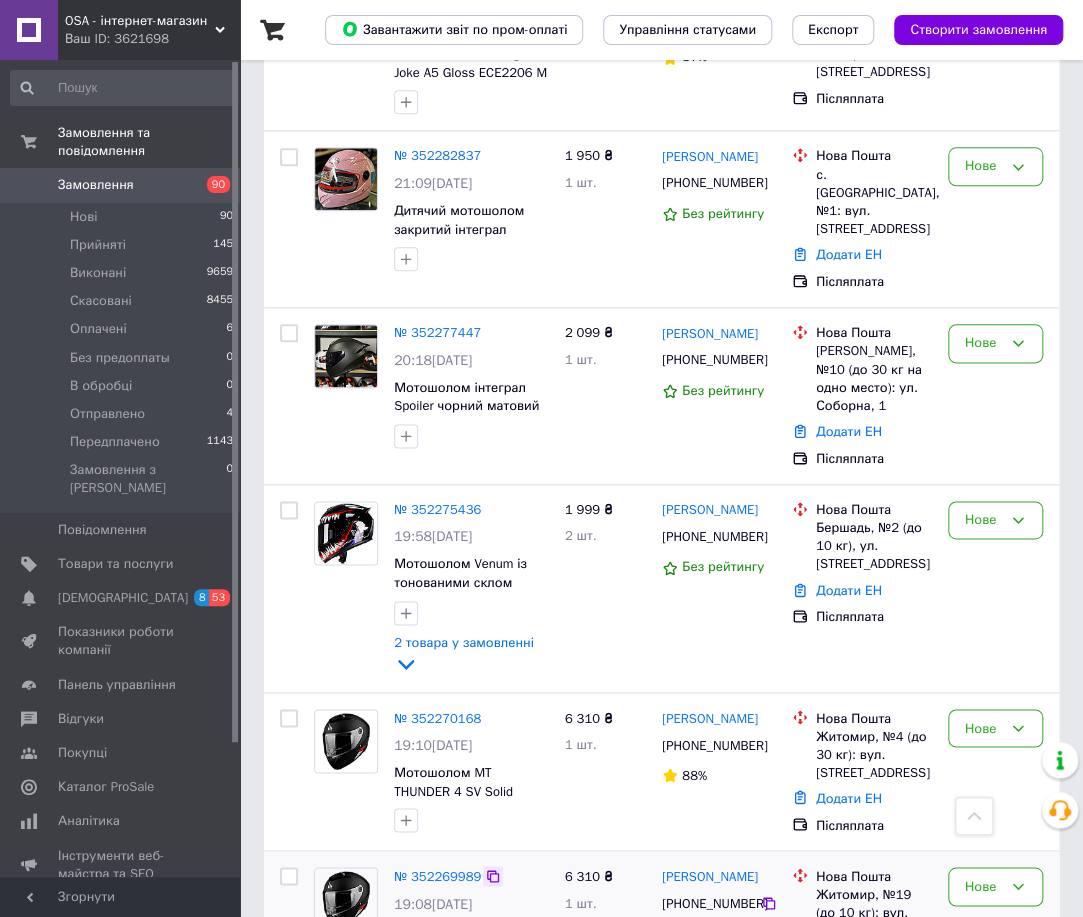 scroll, scrollTop: 6220, scrollLeft: 0, axis: vertical 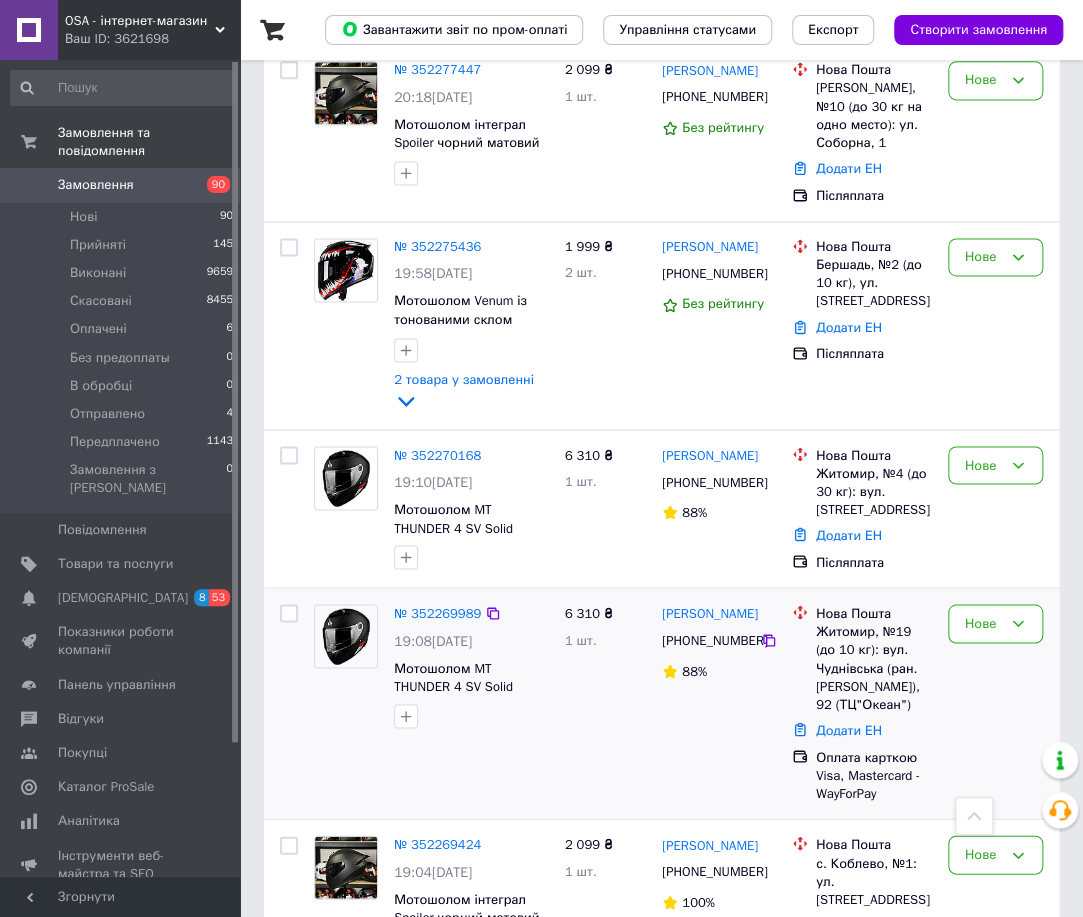 click on "Нове" at bounding box center (995, 703) 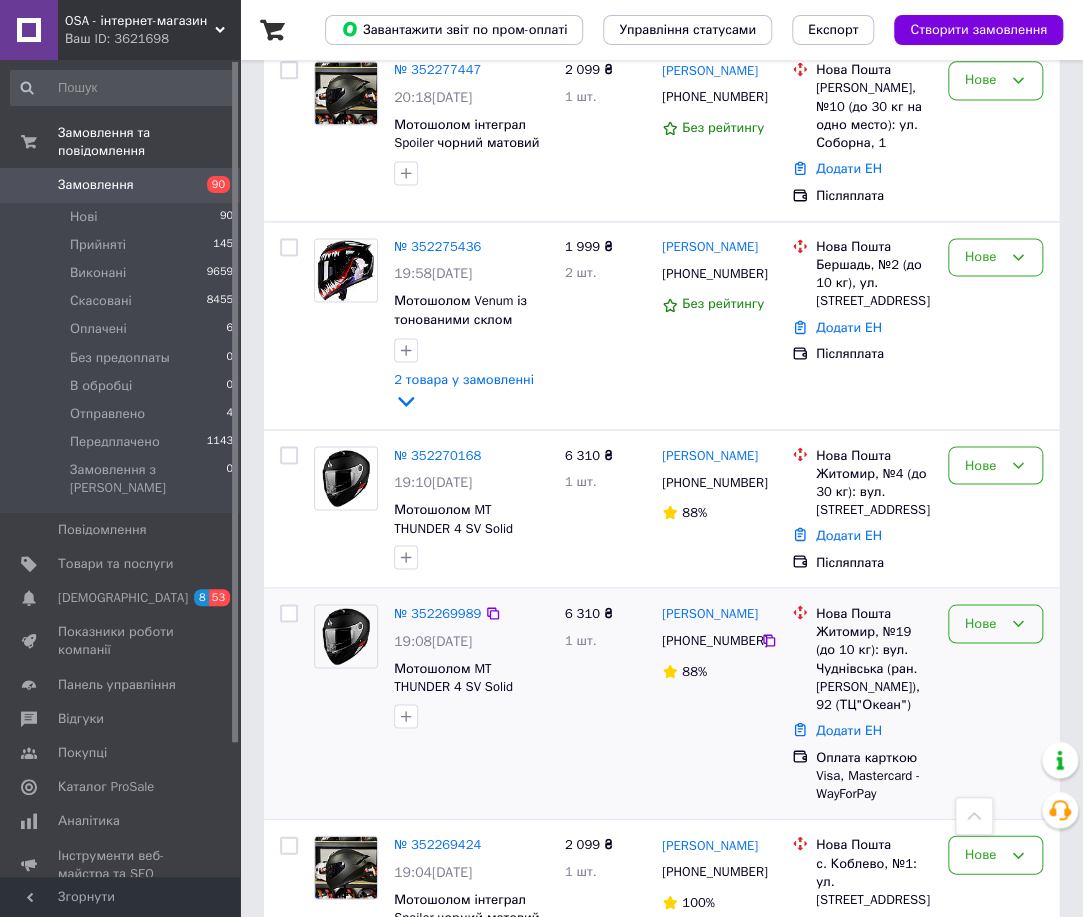 click on "Нове" at bounding box center (995, 623) 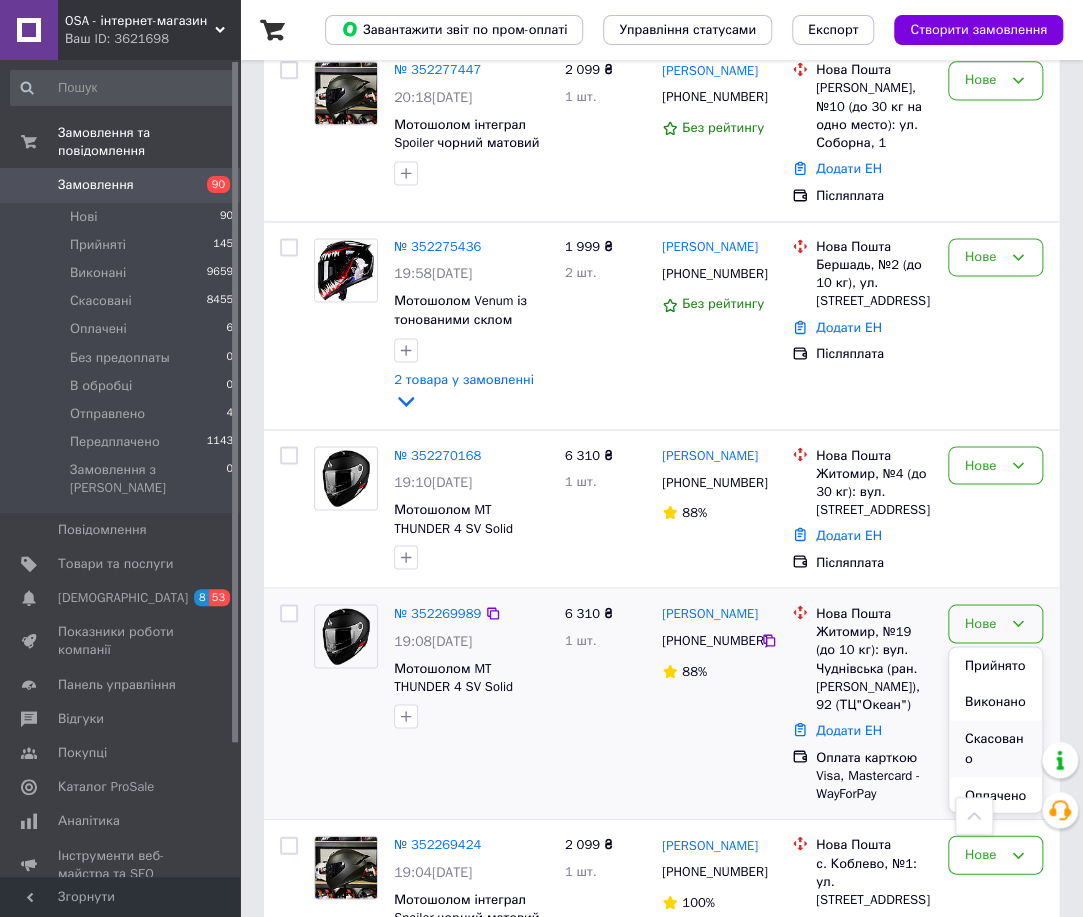 click on "Скасовано" at bounding box center [995, 748] 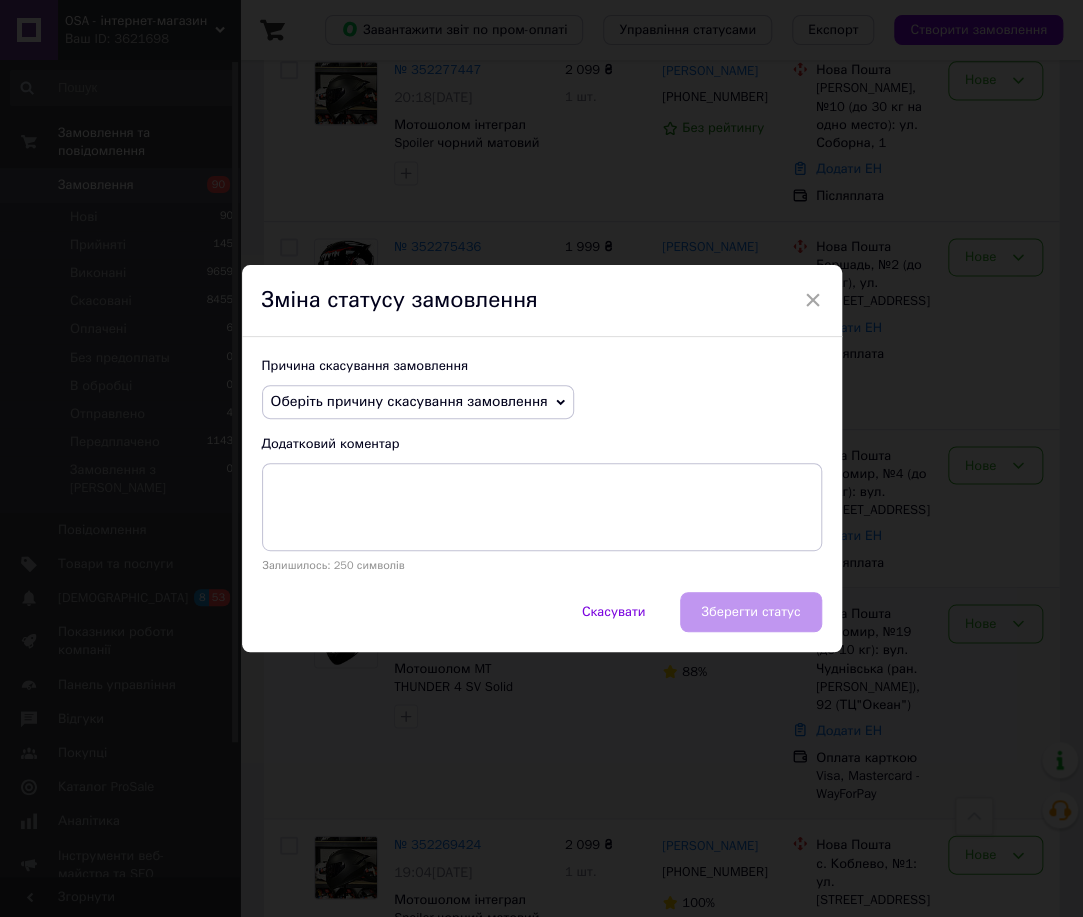 drag, startPoint x: 460, startPoint y: 433, endPoint x: 453, endPoint y: 411, distance: 23.086792 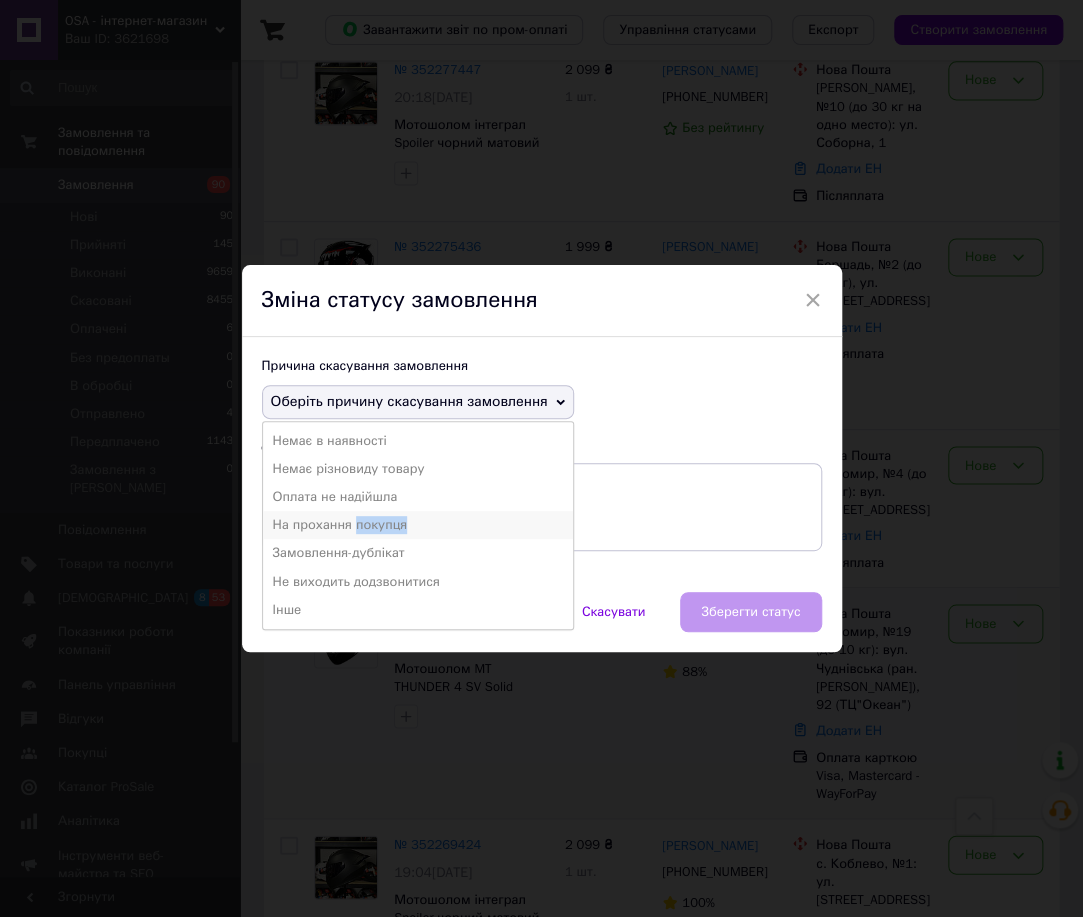 drag, startPoint x: 352, startPoint y: 526, endPoint x: 513, endPoint y: 521, distance: 161.07762 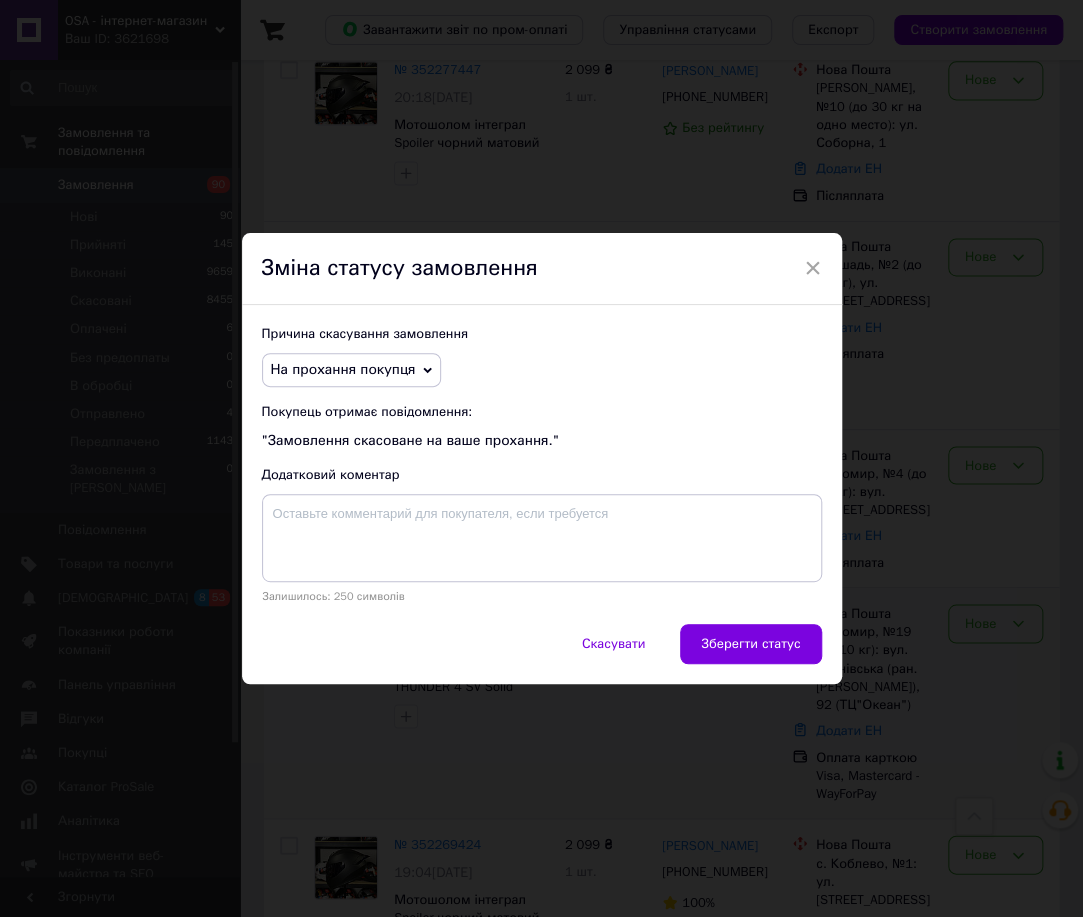 drag, startPoint x: 381, startPoint y: 367, endPoint x: 391, endPoint y: 447, distance: 80.622574 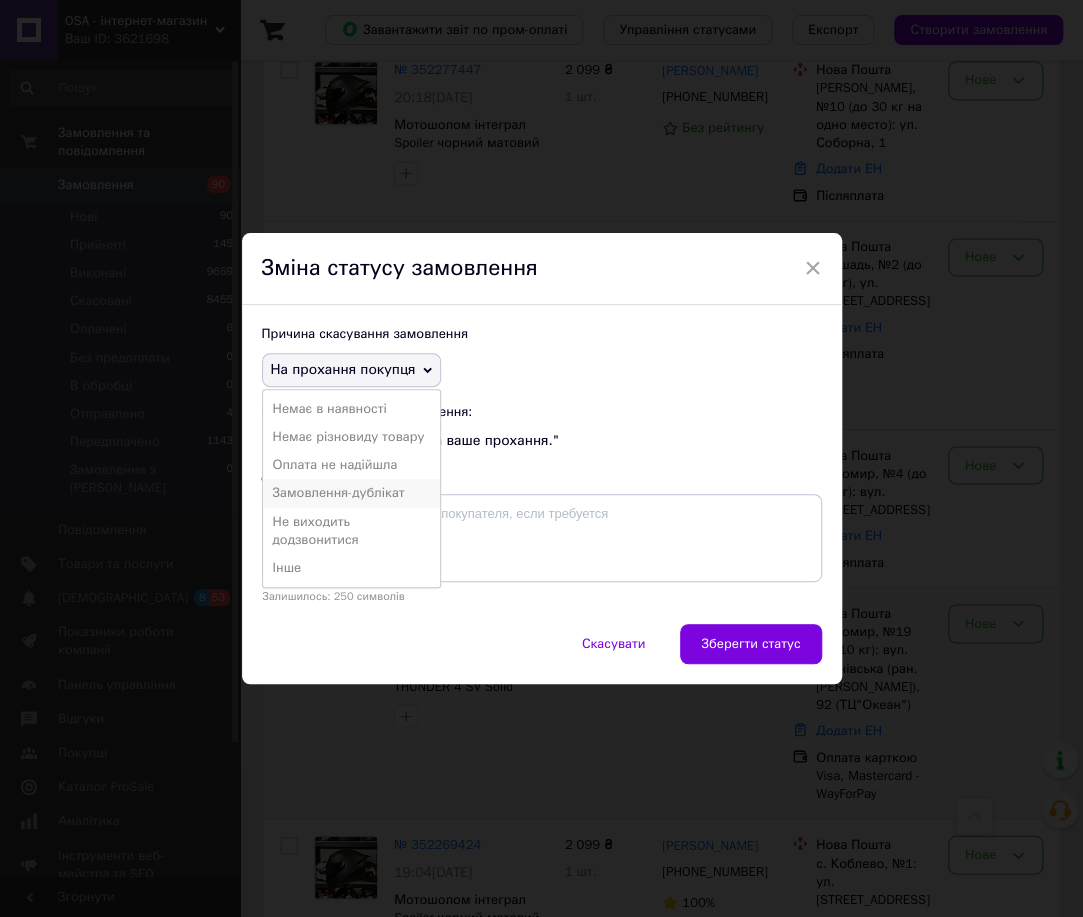 click on "Замовлення-дублікат" at bounding box center (352, 493) 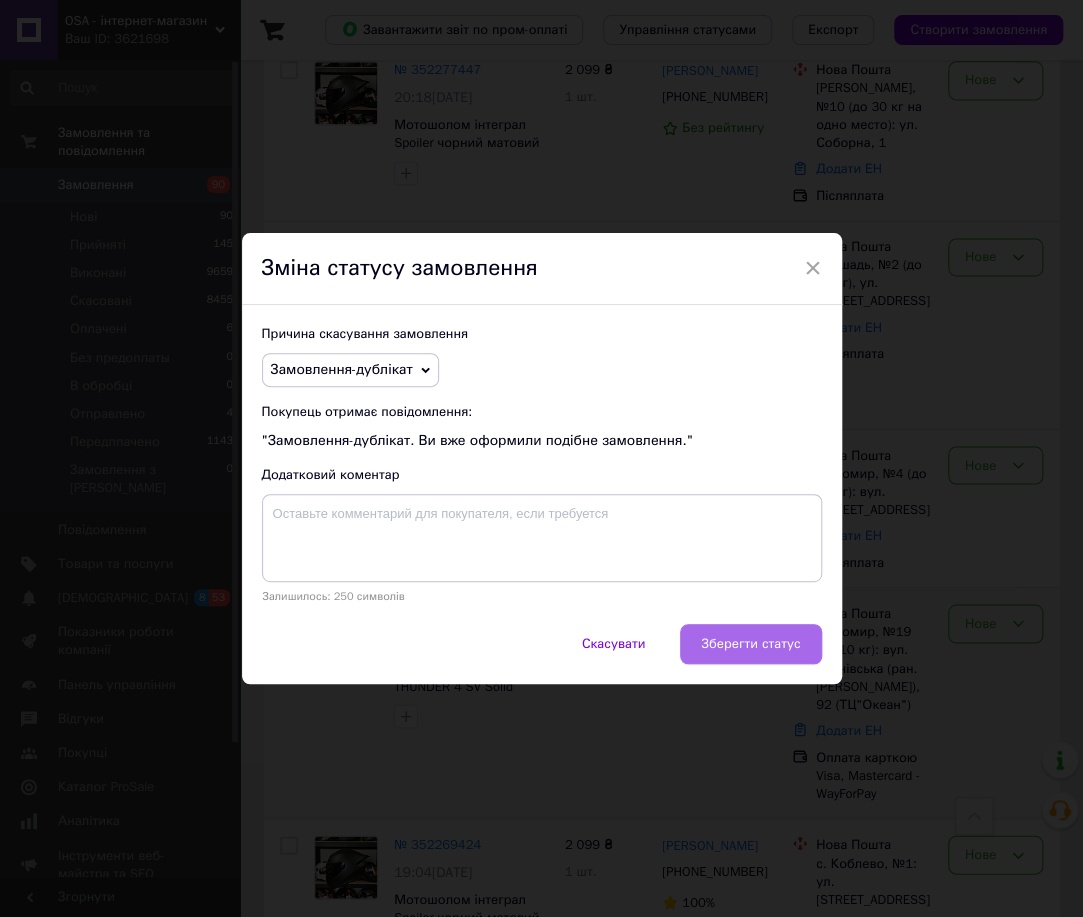 click on "Зберегти статус" at bounding box center (750, 644) 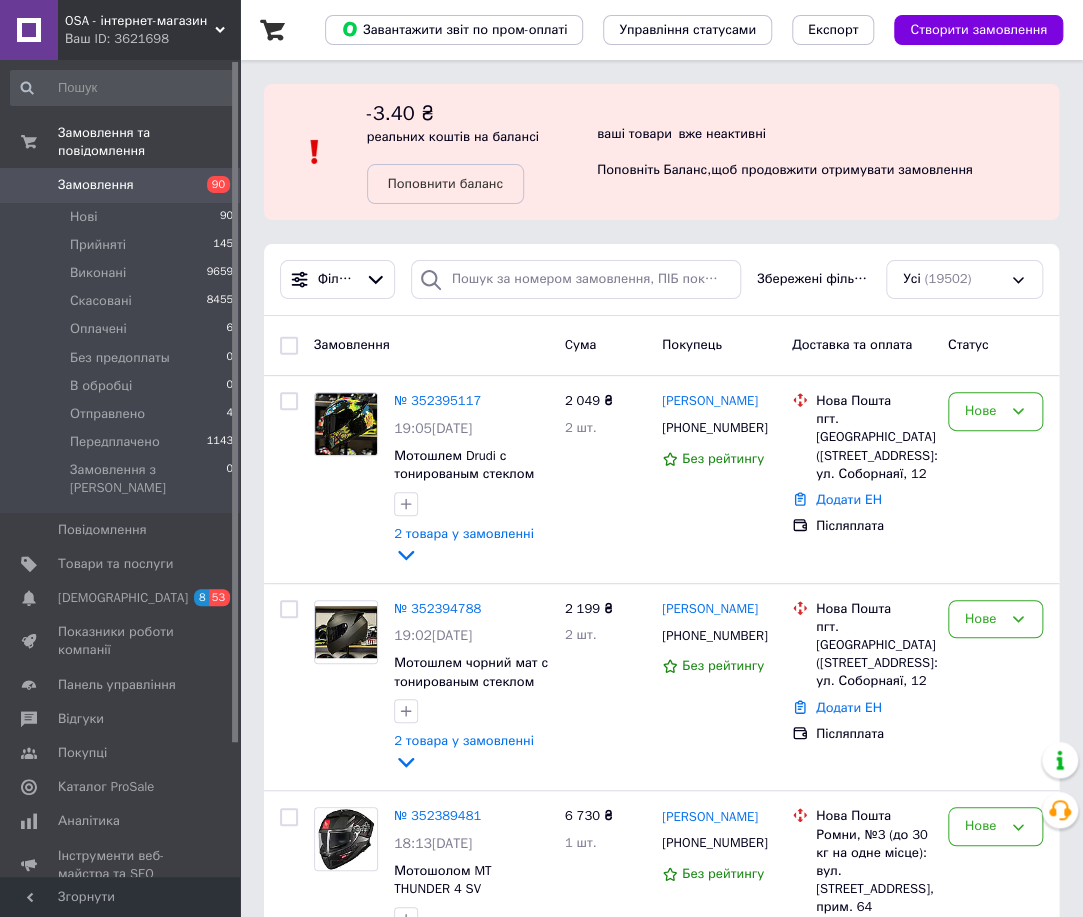scroll, scrollTop: -3, scrollLeft: 0, axis: vertical 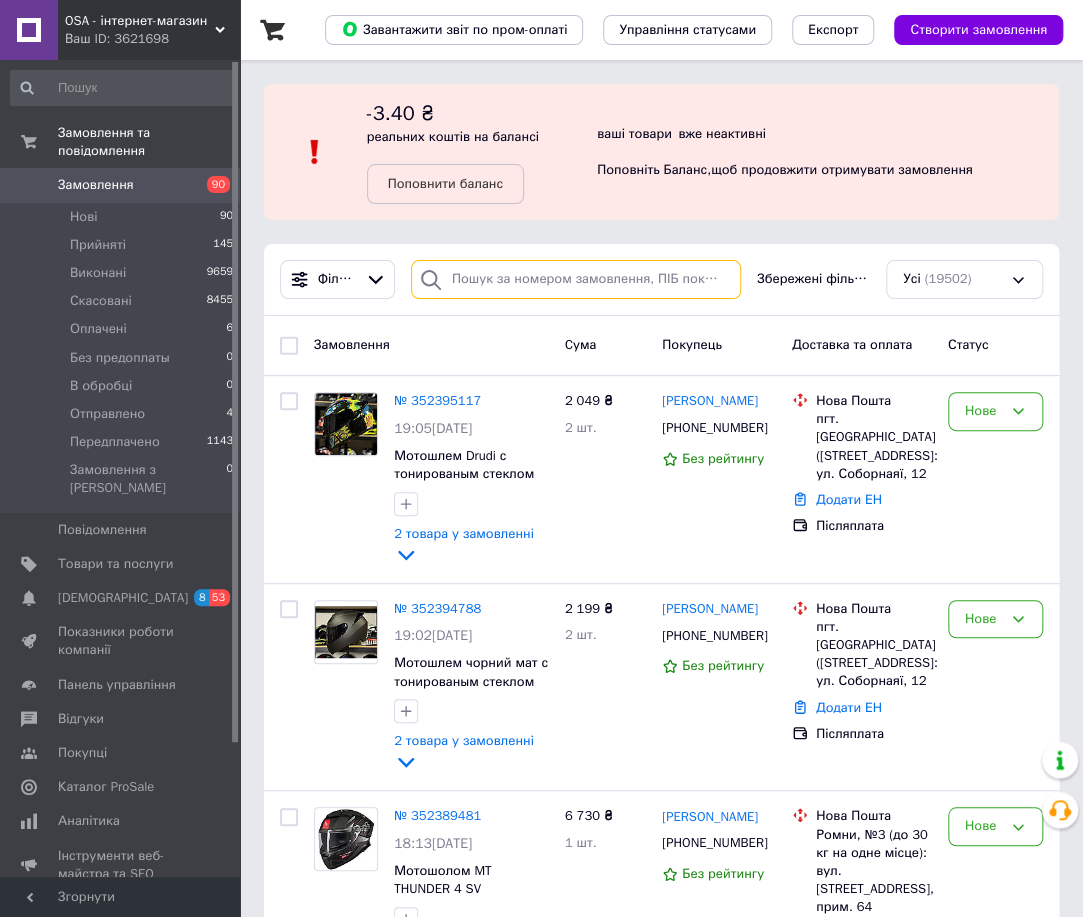 click at bounding box center [576, 279] 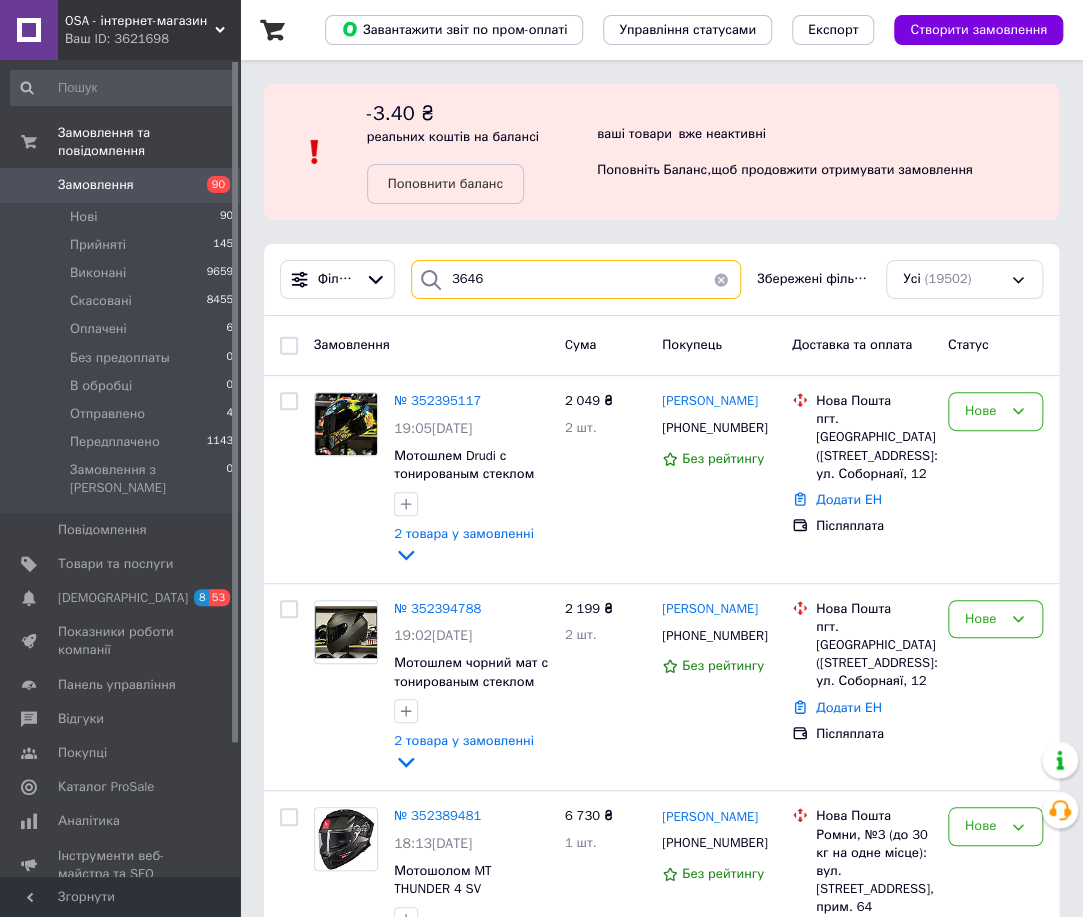 type on "3646" 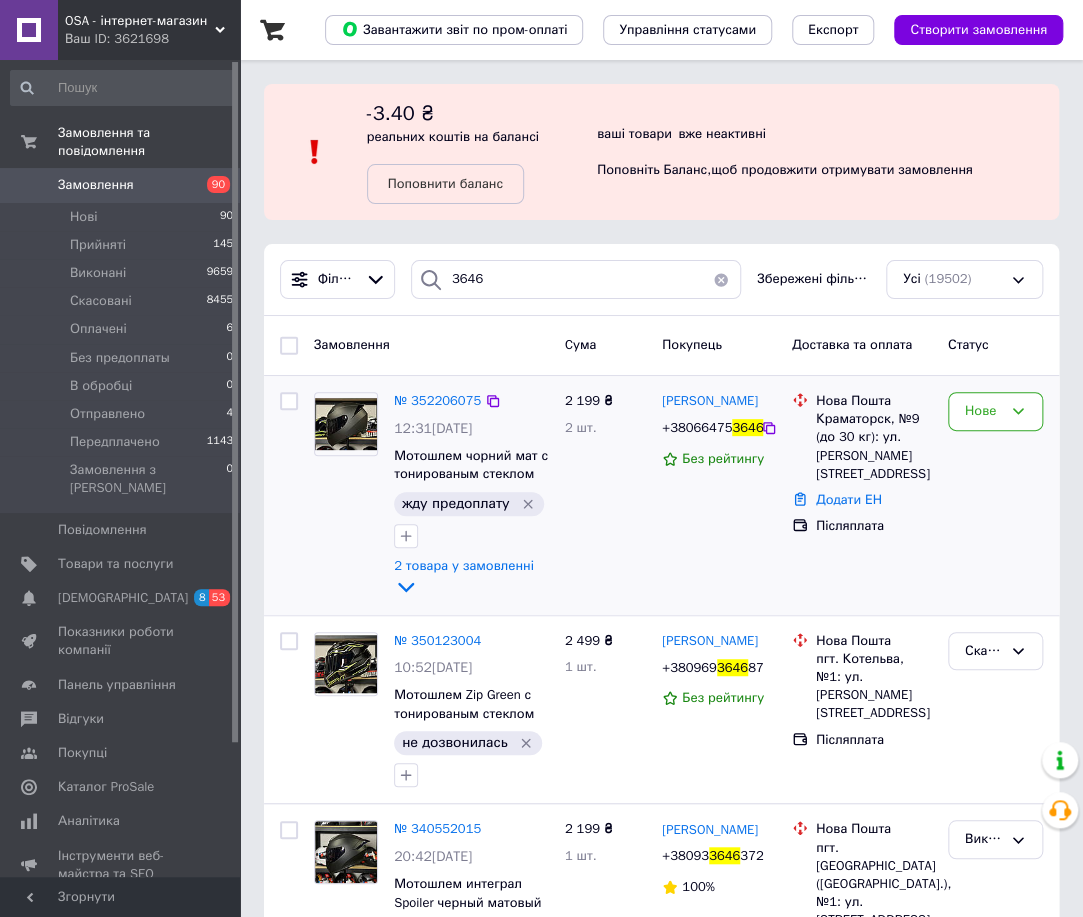 drag, startPoint x: 529, startPoint y: 495, endPoint x: 493, endPoint y: 440, distance: 65.734314 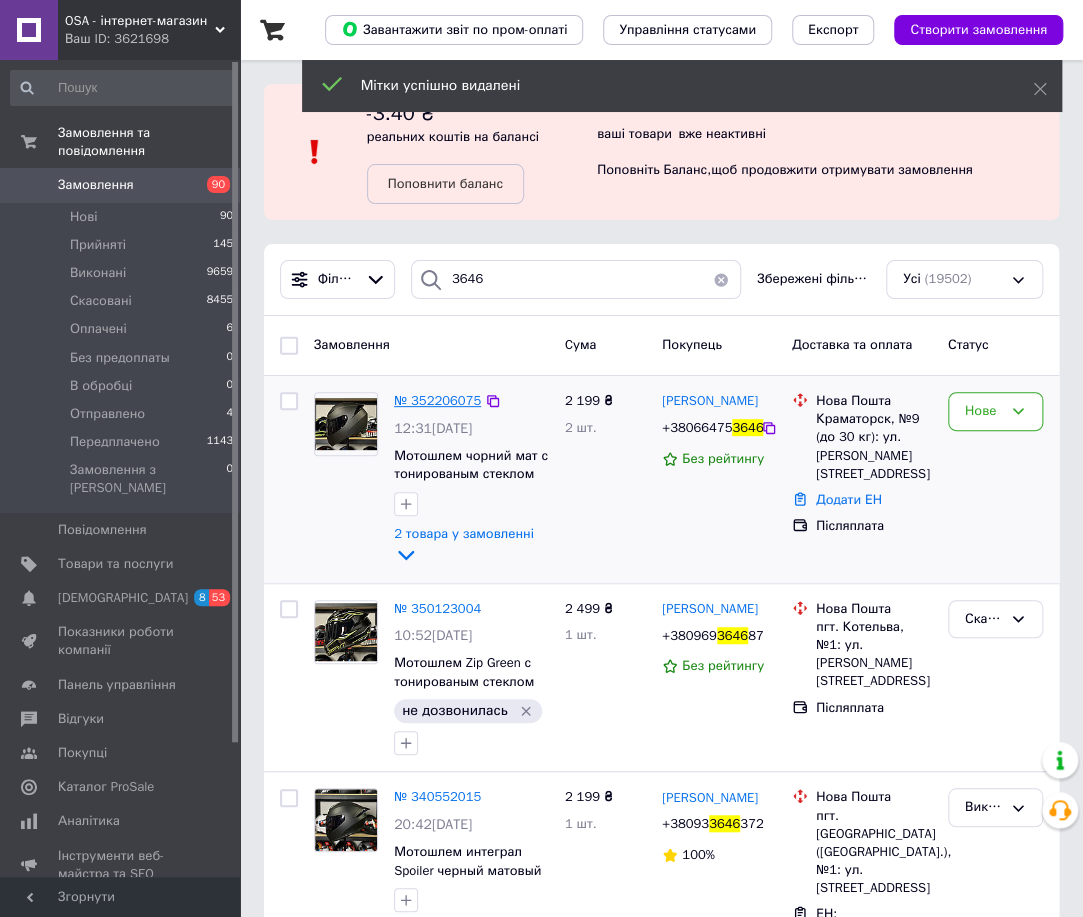 click on "№ 352206075" at bounding box center [437, 400] 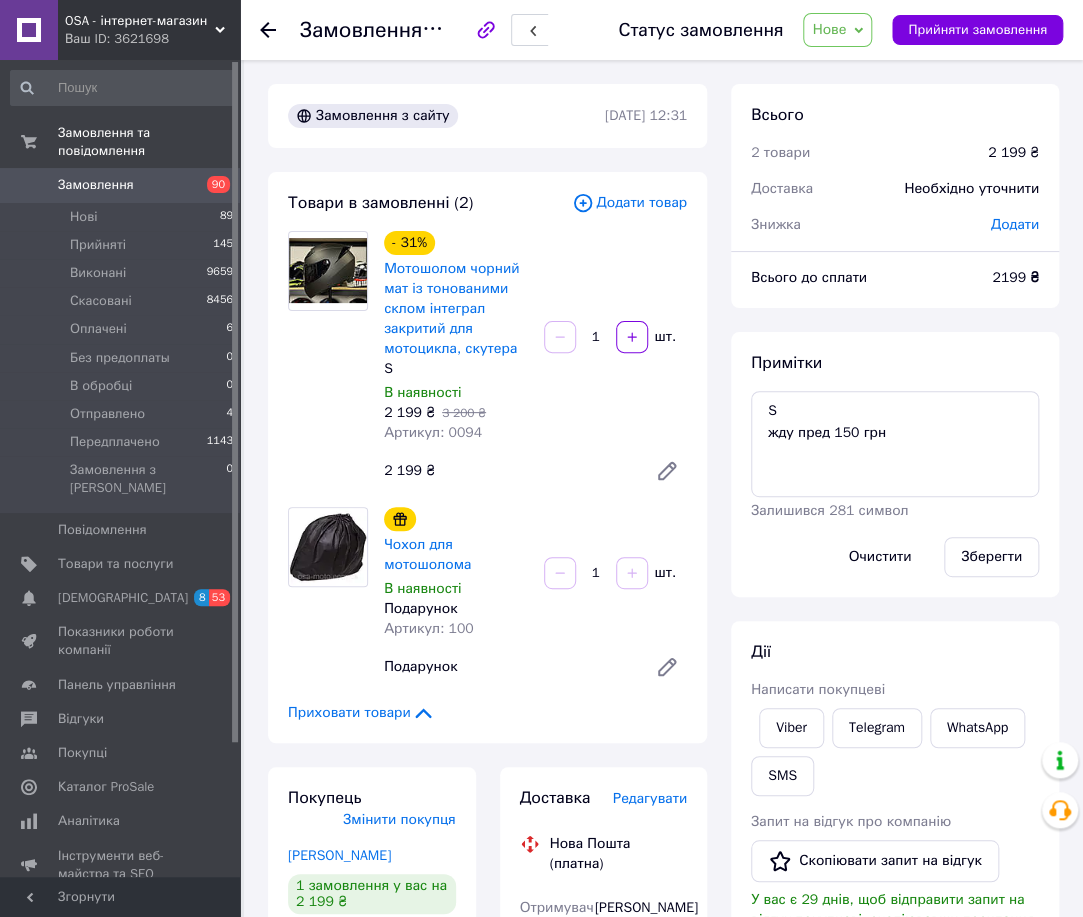 click on "Статус замовлення Нове Прийнято Виконано Скасовано Оплачено Без предоплаты В обробці Отправлено Передплачено Прийняти замовлення" at bounding box center [820, 30] 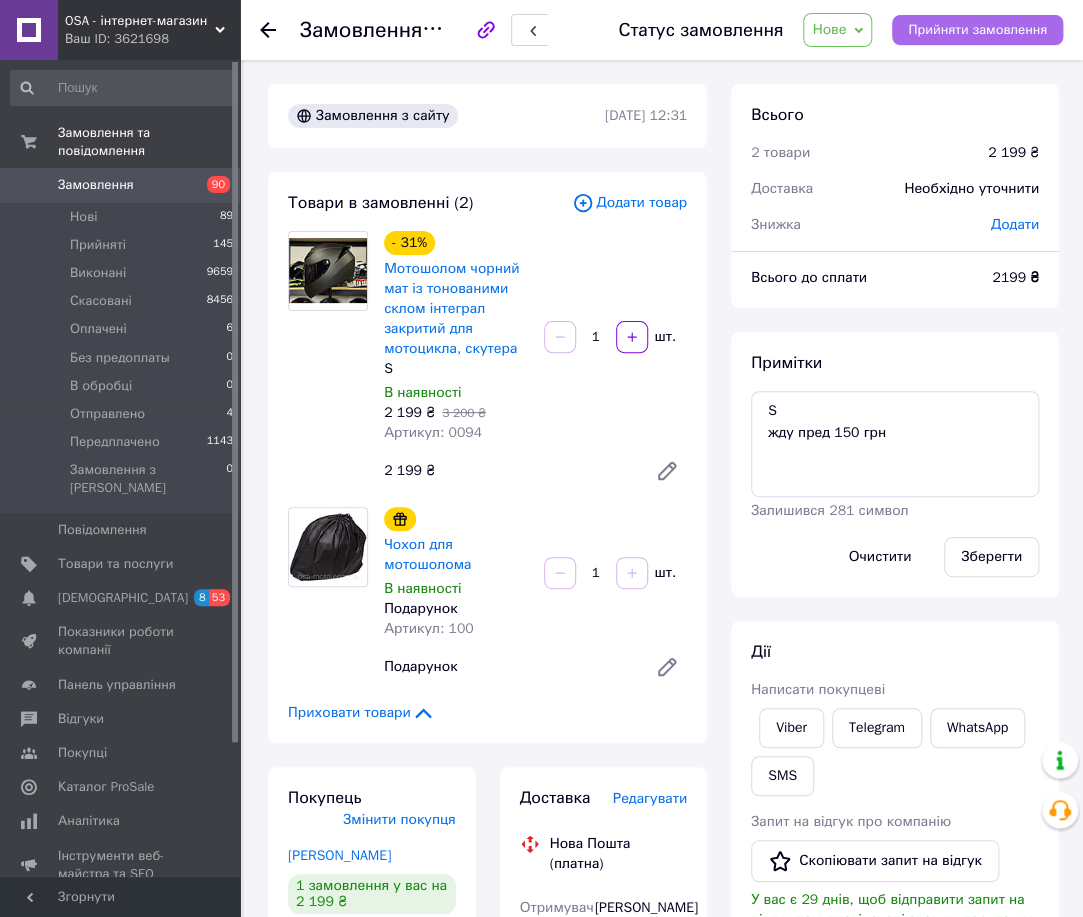 click on "Прийняти замовлення" at bounding box center [977, 30] 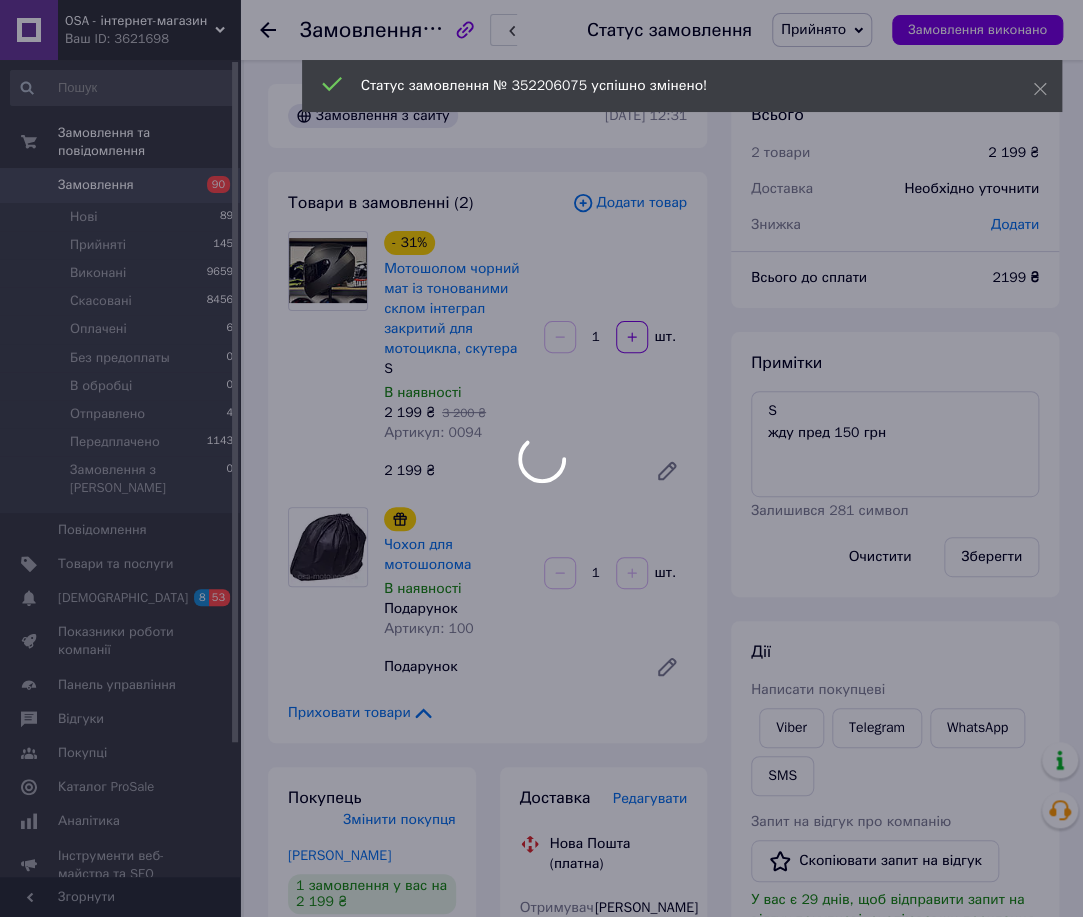 click at bounding box center [541, 458] 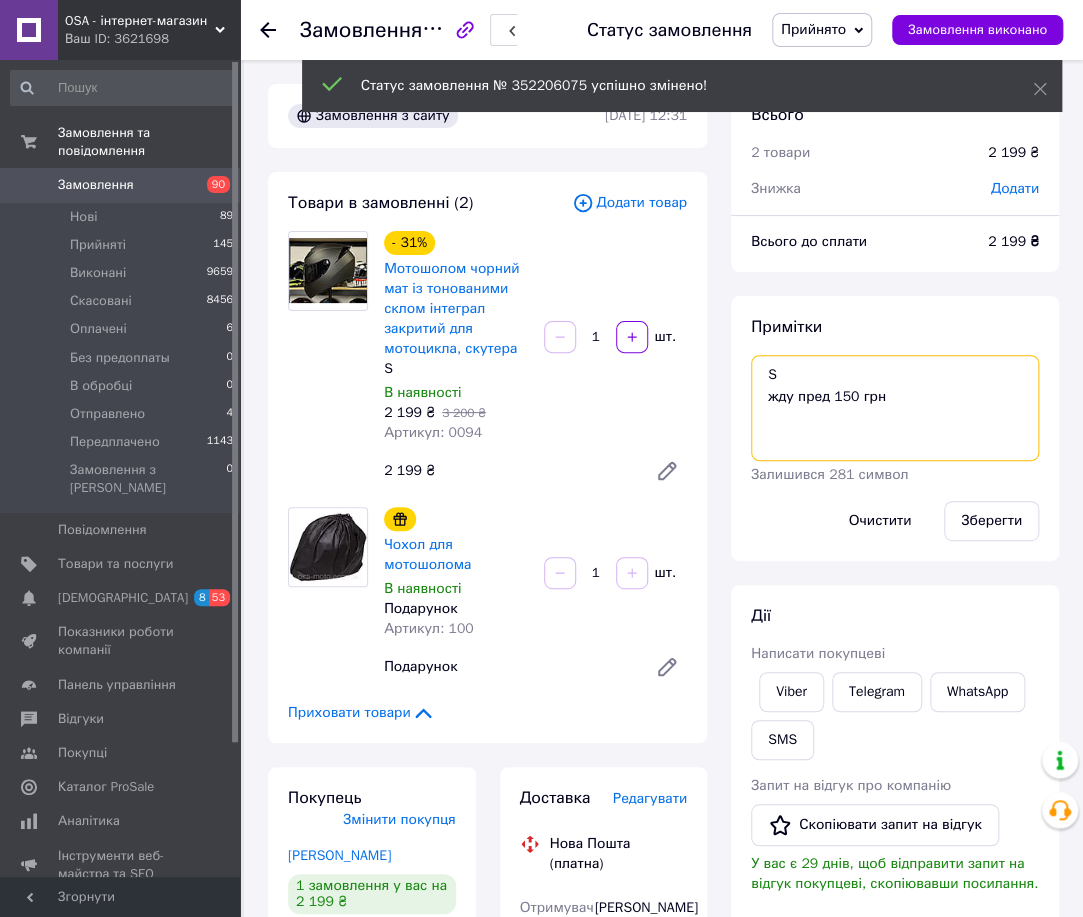 click on "S
жду пред 150 грн" at bounding box center (895, 408) 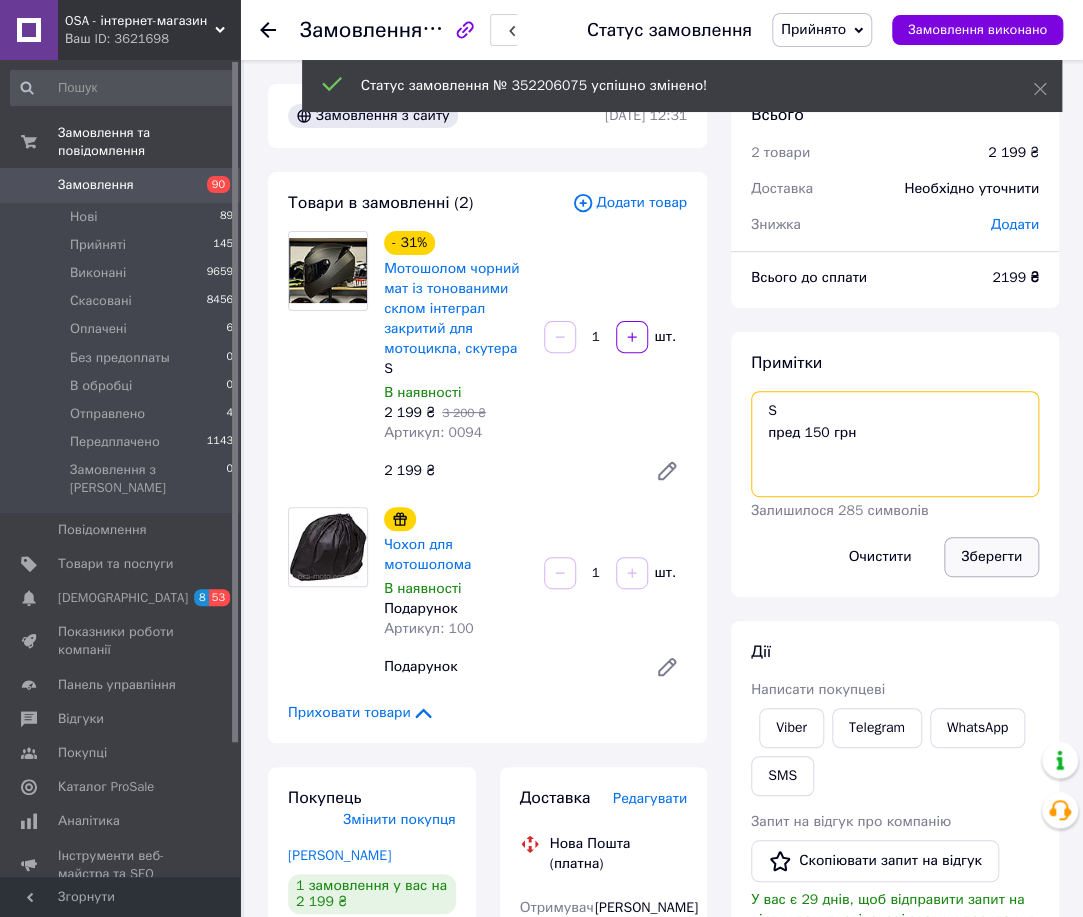 type on "S
пред 150 грн" 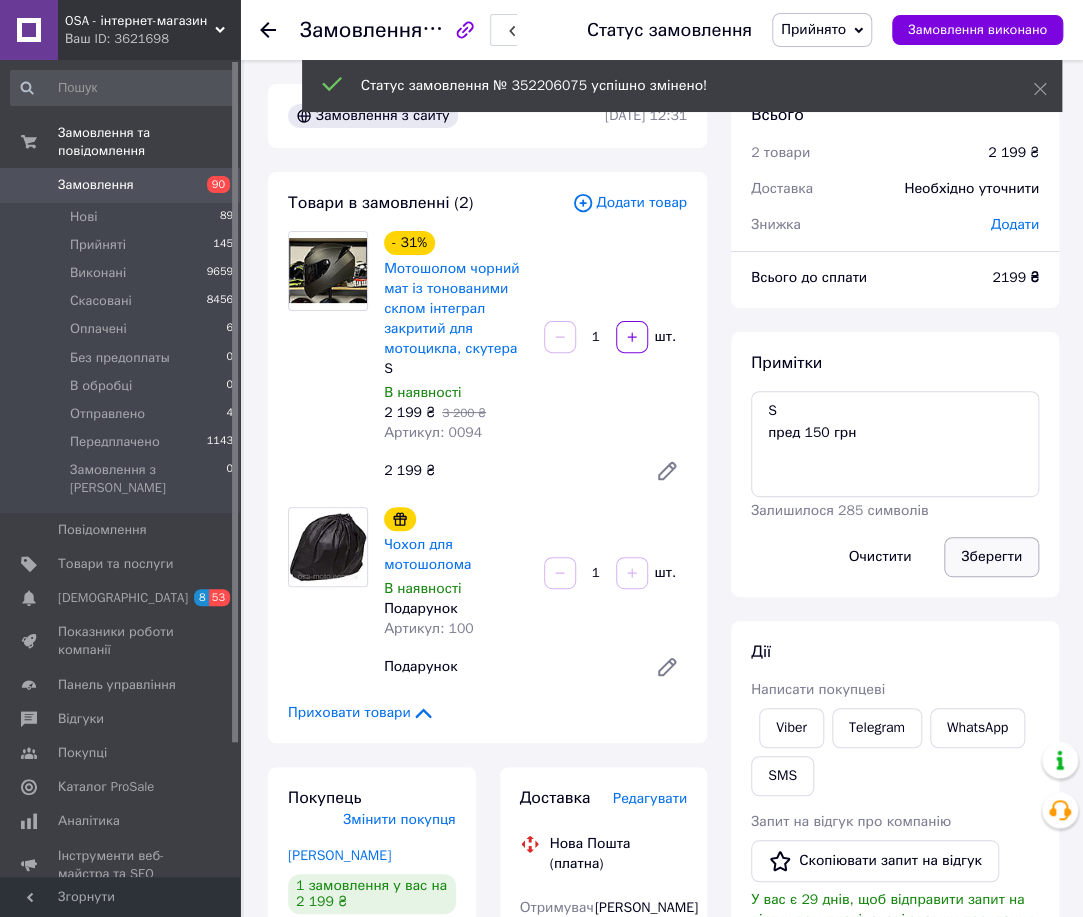 click on "Зберегти" at bounding box center [991, 557] 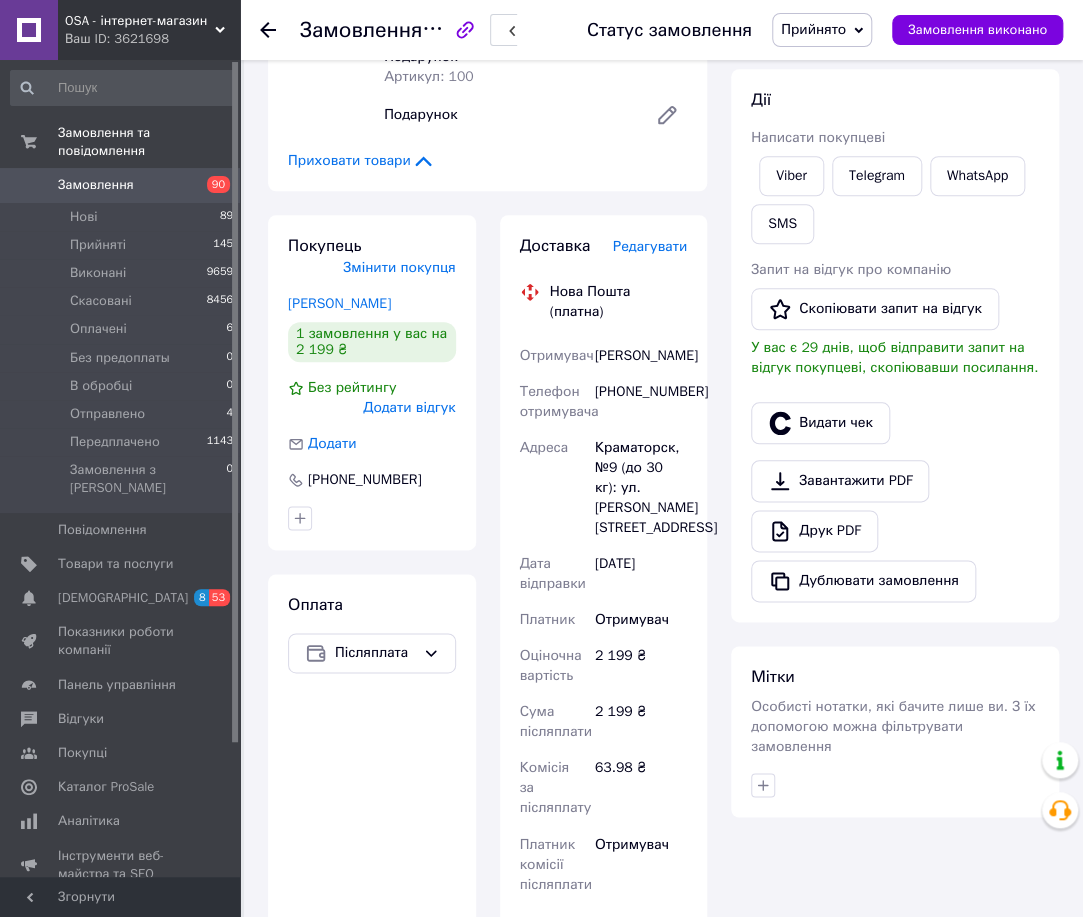 scroll, scrollTop: 553, scrollLeft: 0, axis: vertical 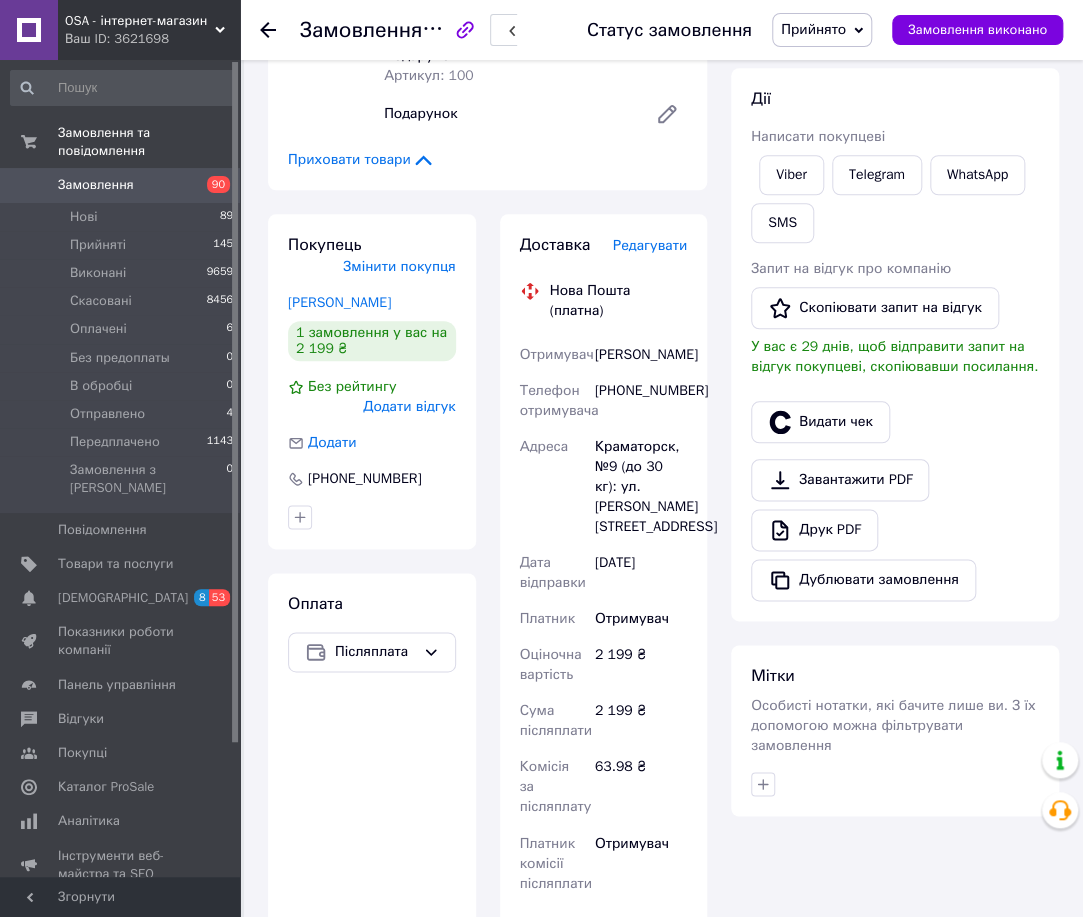 click 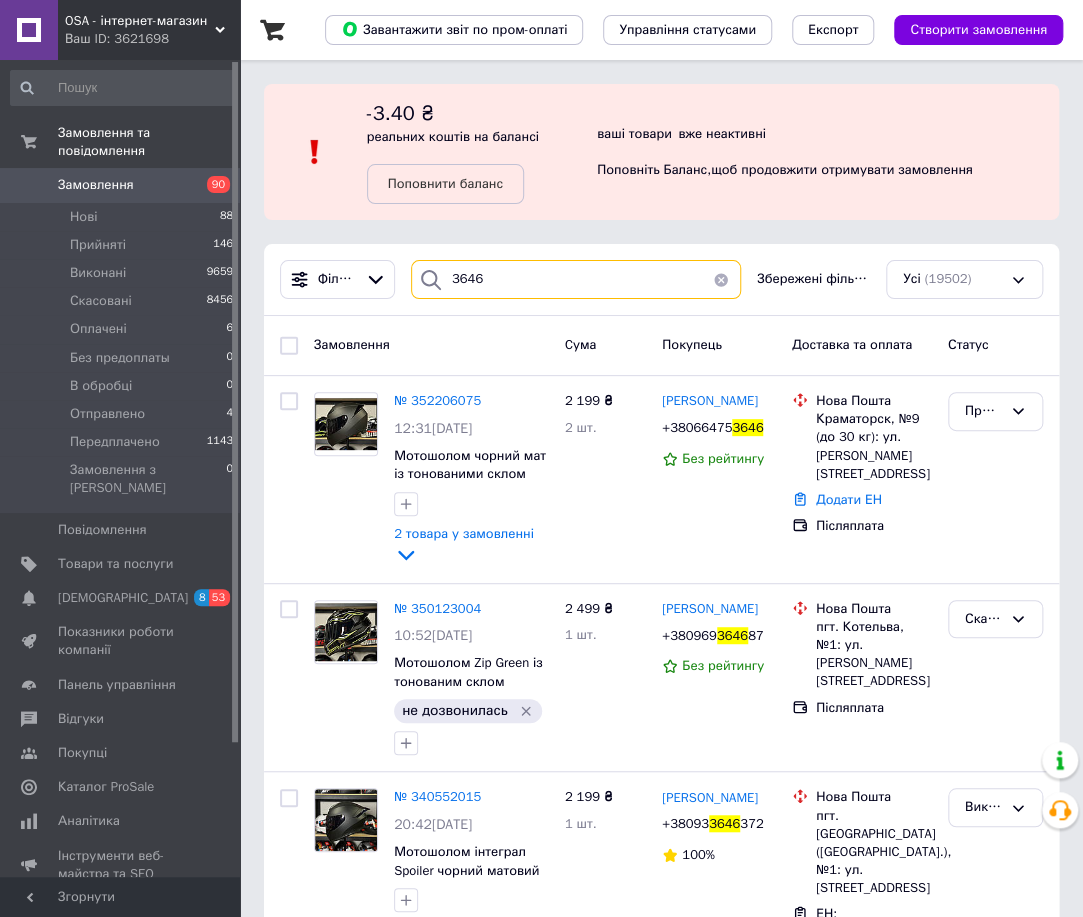 click on "3646" at bounding box center [576, 279] 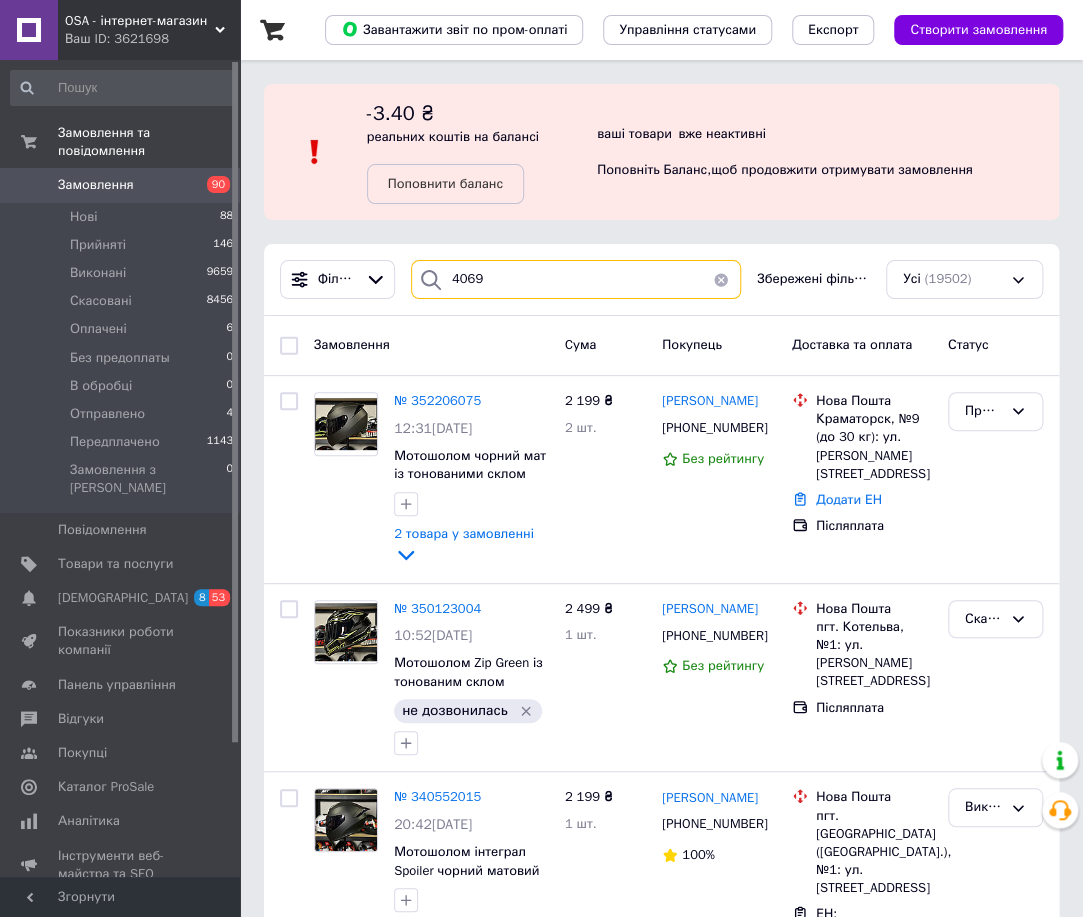 type on "4069" 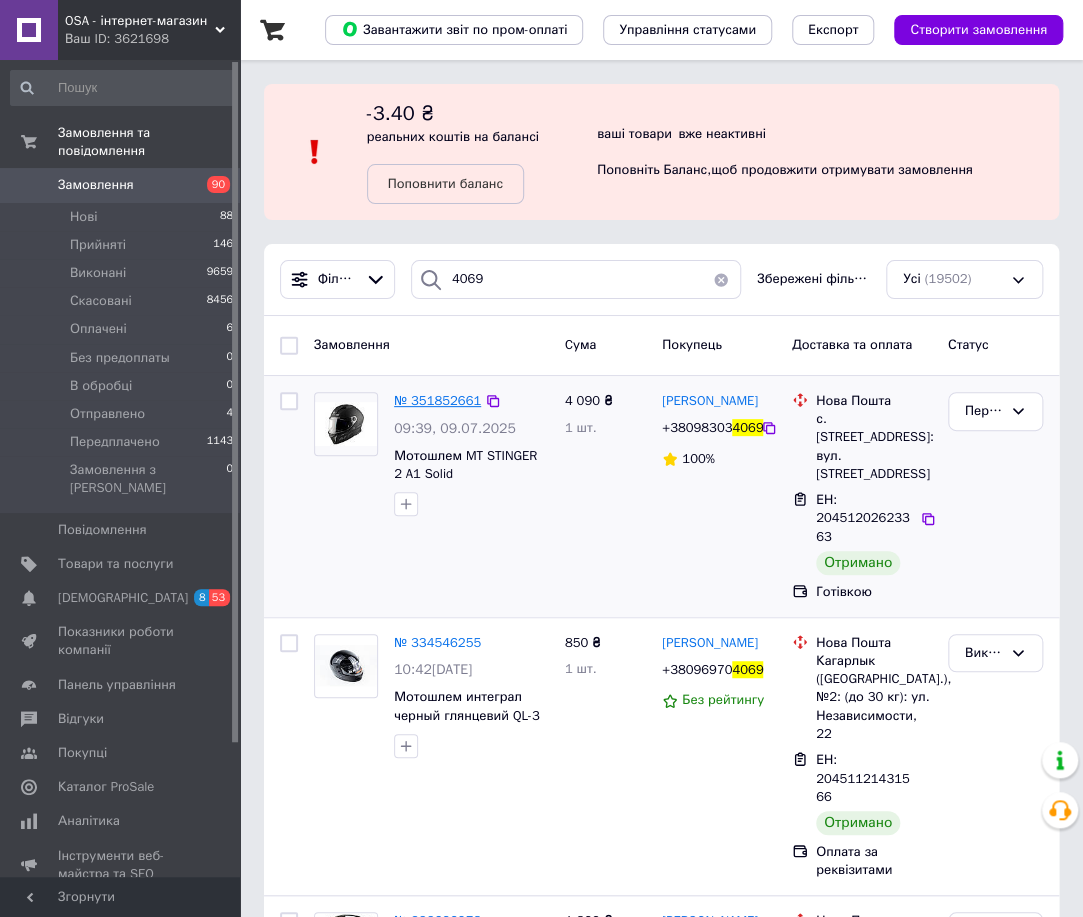 click on "№ 351852661" at bounding box center (437, 400) 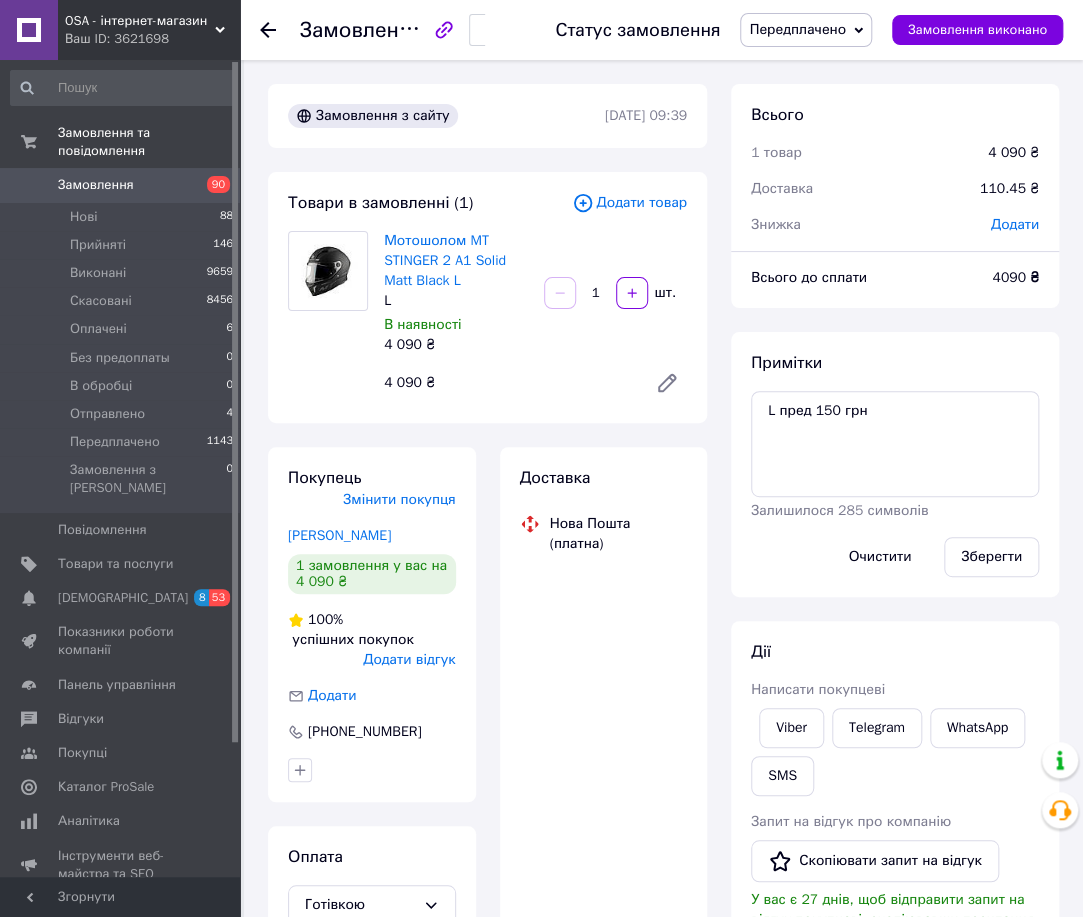 scroll, scrollTop: 65, scrollLeft: 0, axis: vertical 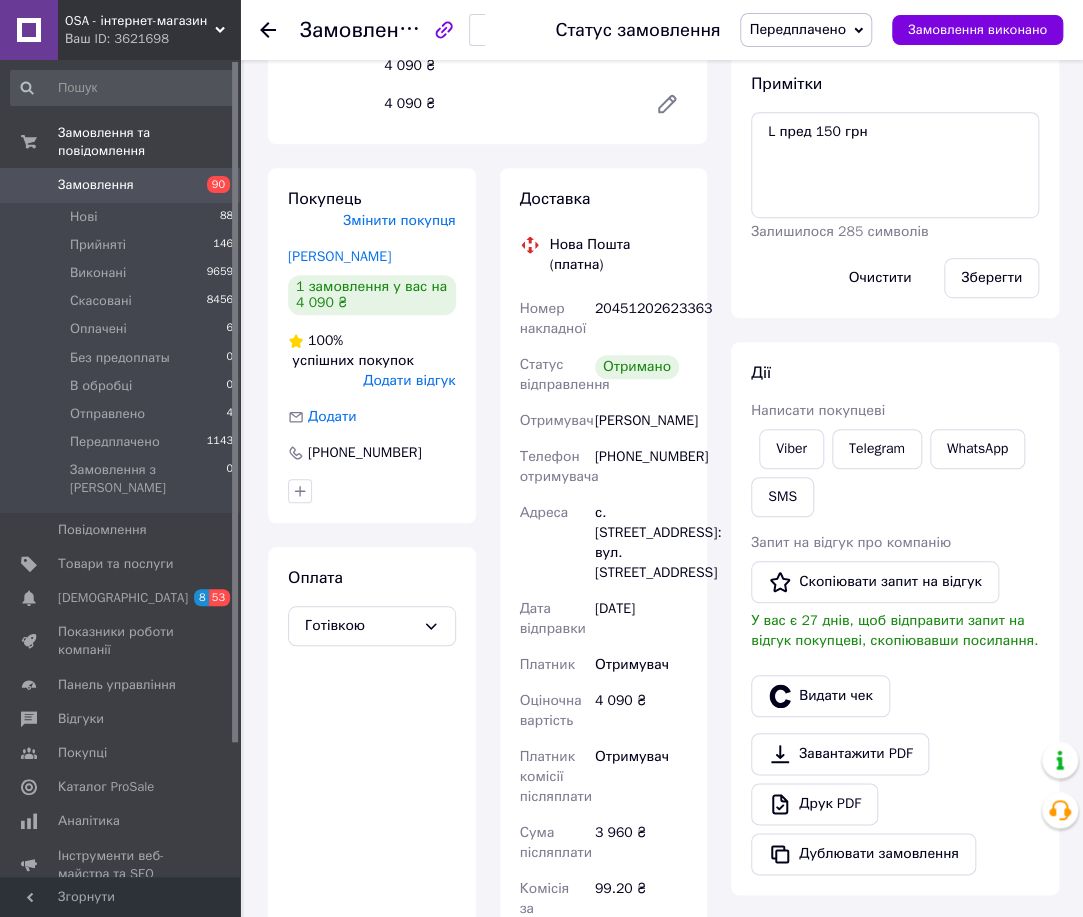 click on "20451202623363" at bounding box center (641, 319) 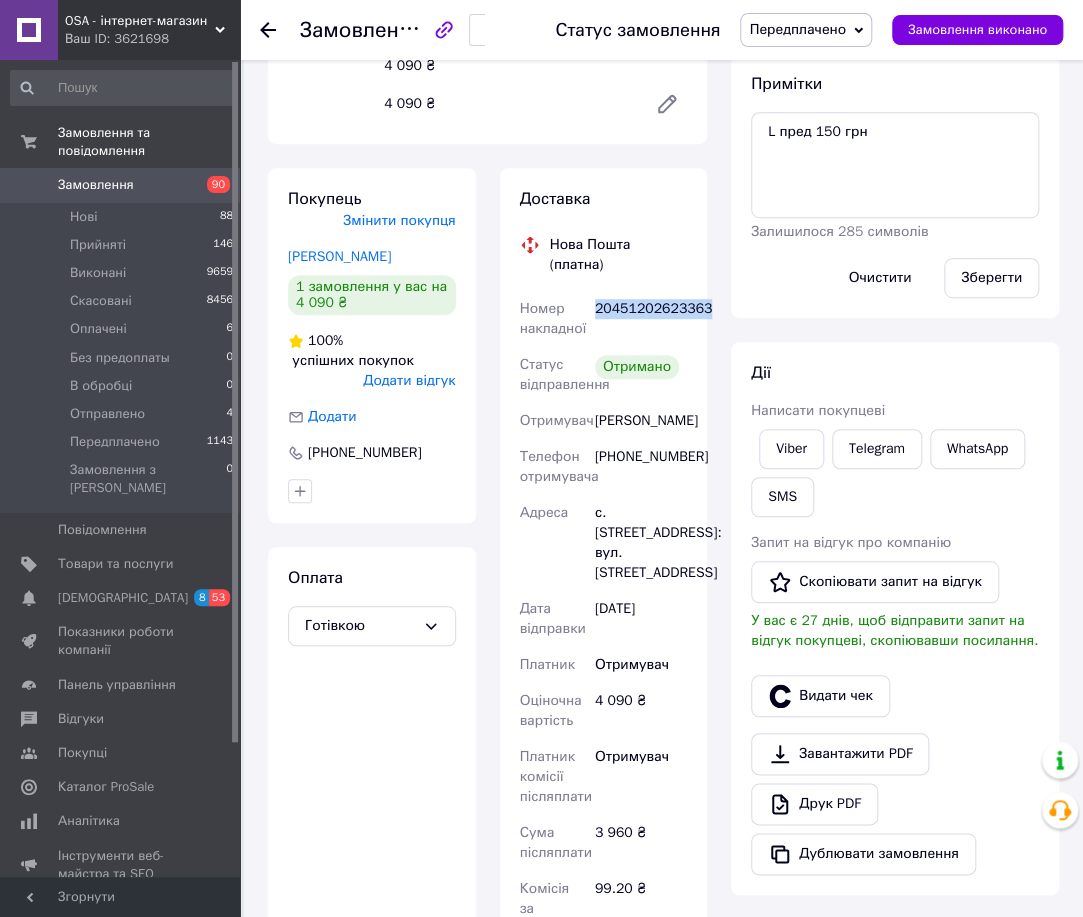click on "20451202623363" at bounding box center (641, 319) 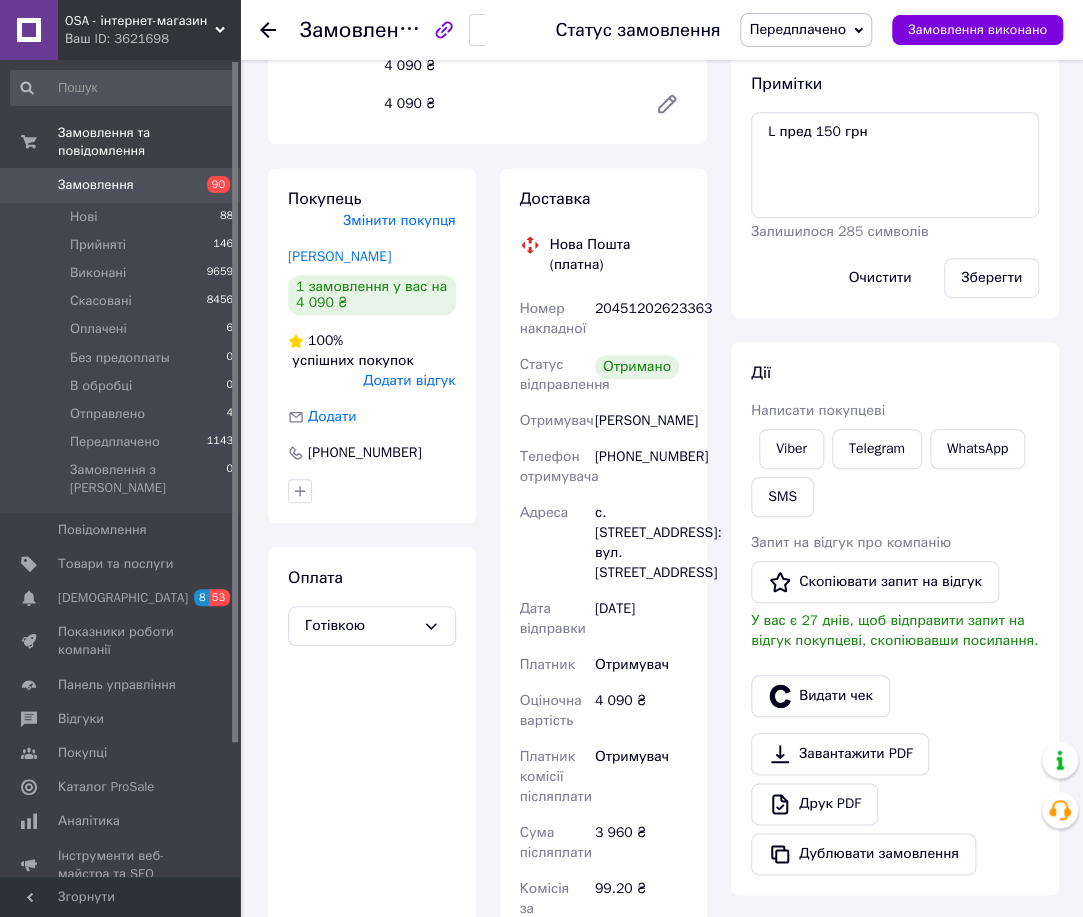 click on "Замовлення №351852661 Статус замовлення Передплачено Прийнято Виконано Скасовано Оплачено Без предоплаты В обробці Отправлено Замовлення виконано" at bounding box center (661, 30) 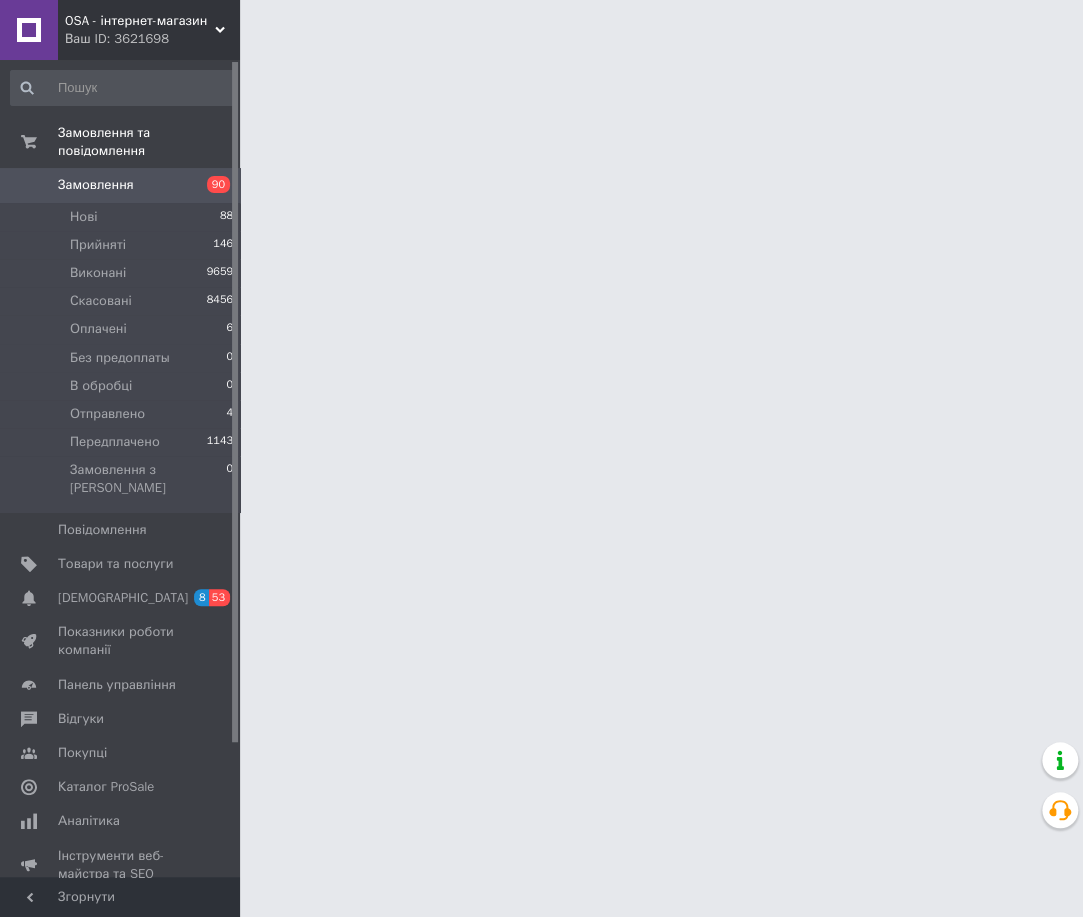 scroll, scrollTop: 0, scrollLeft: 0, axis: both 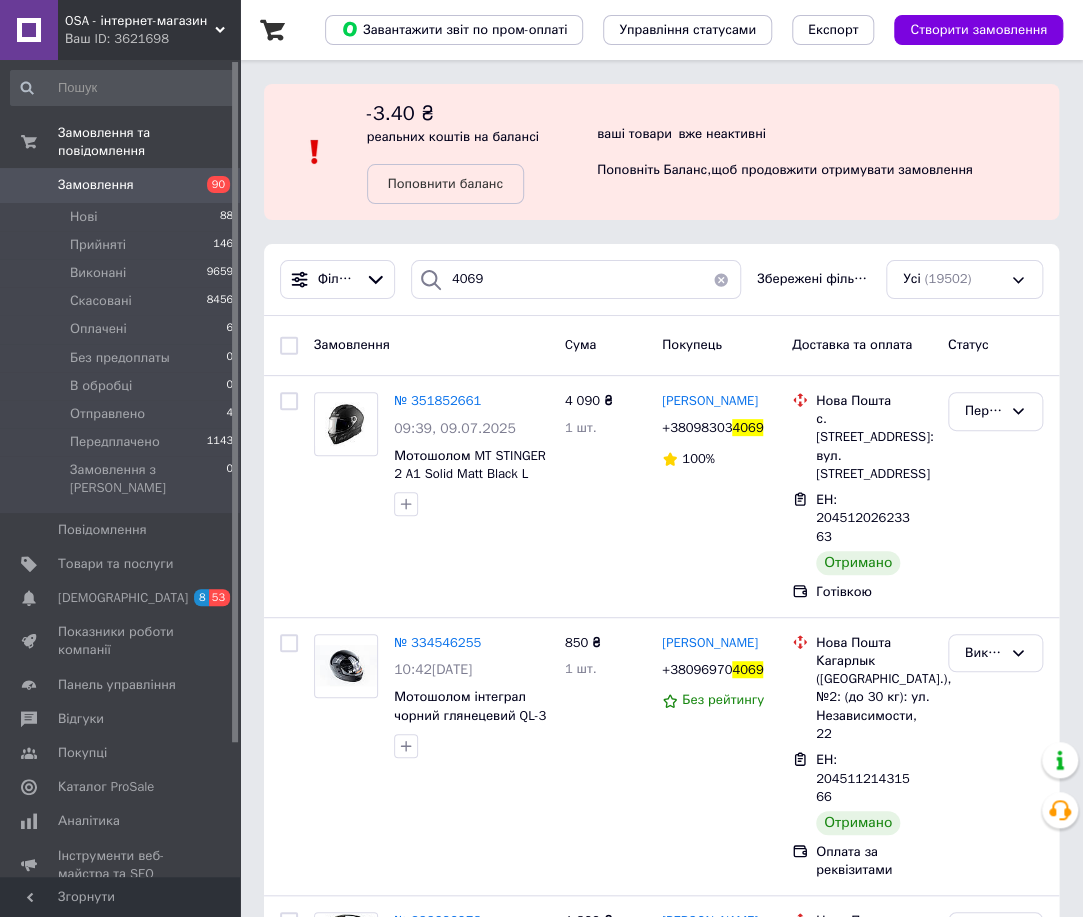 click on "Фільтри 4069 Збережені фільтри: Усі (19502)" at bounding box center (661, 280) 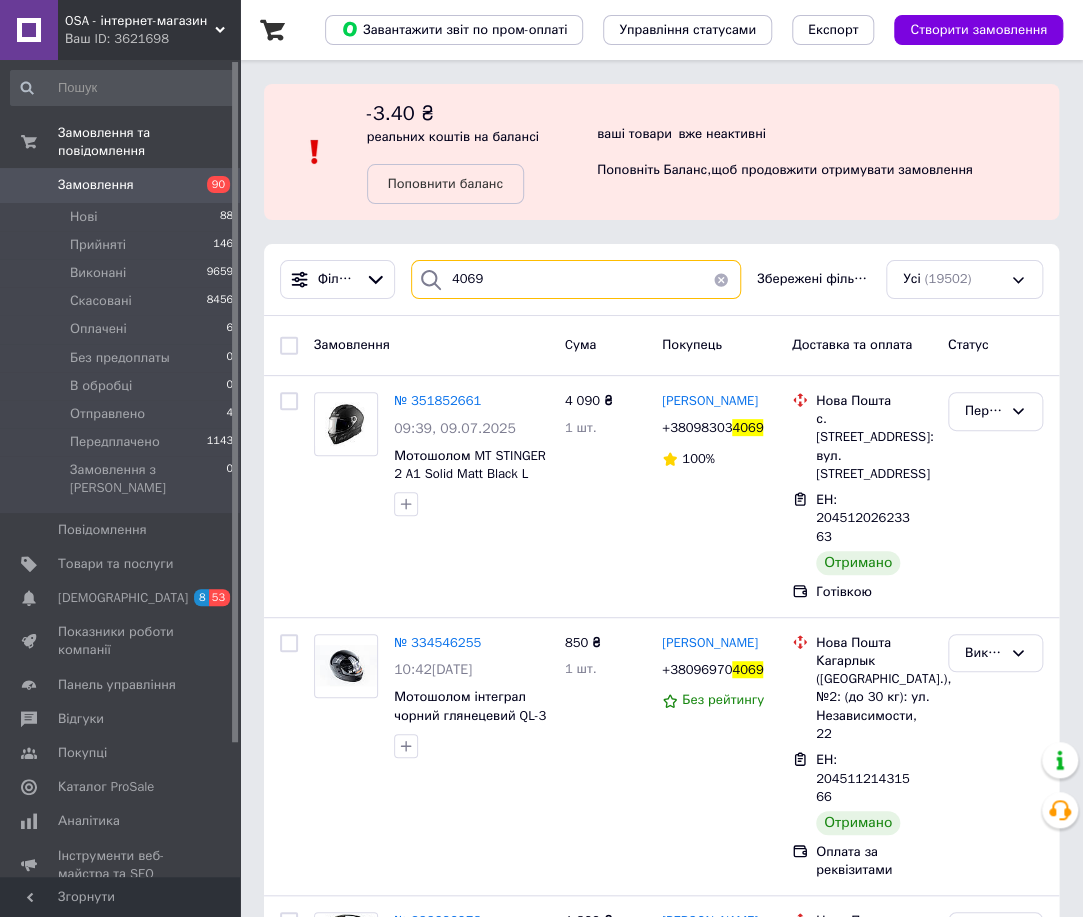 click on "4069" at bounding box center (576, 279) 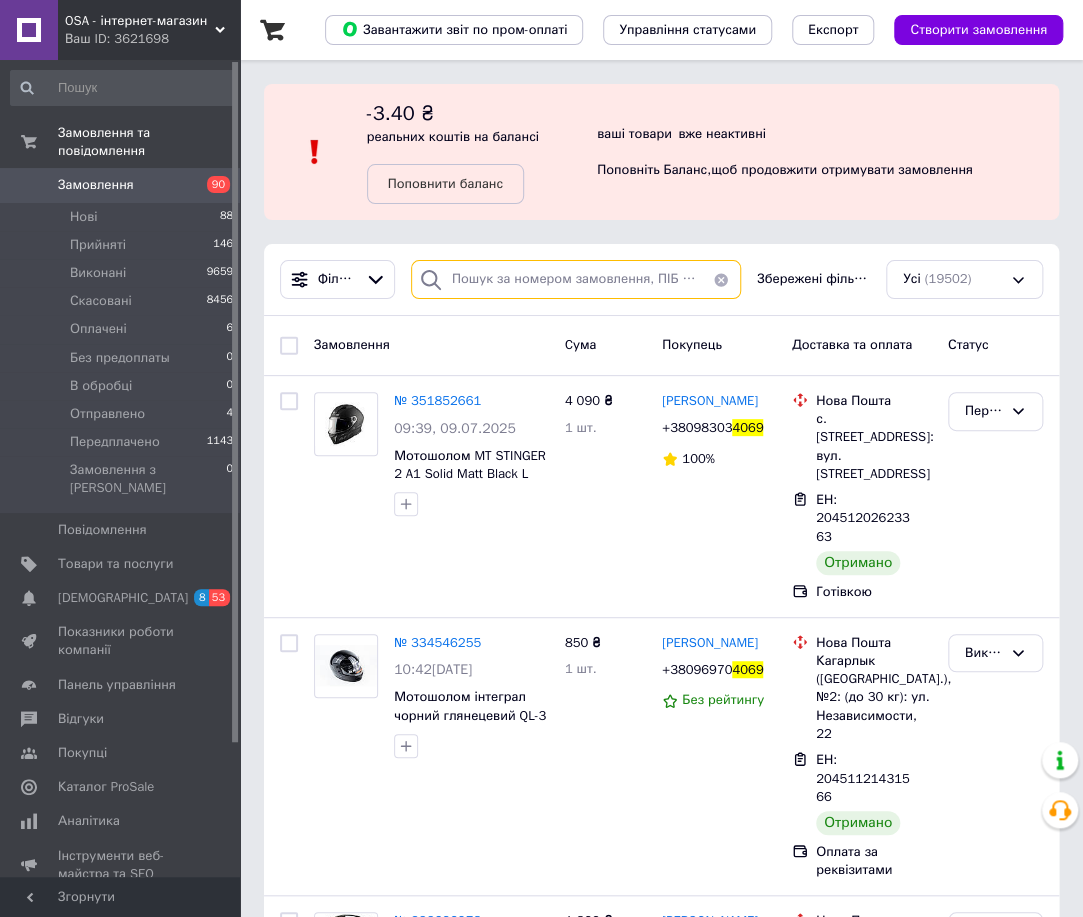 type on "7" 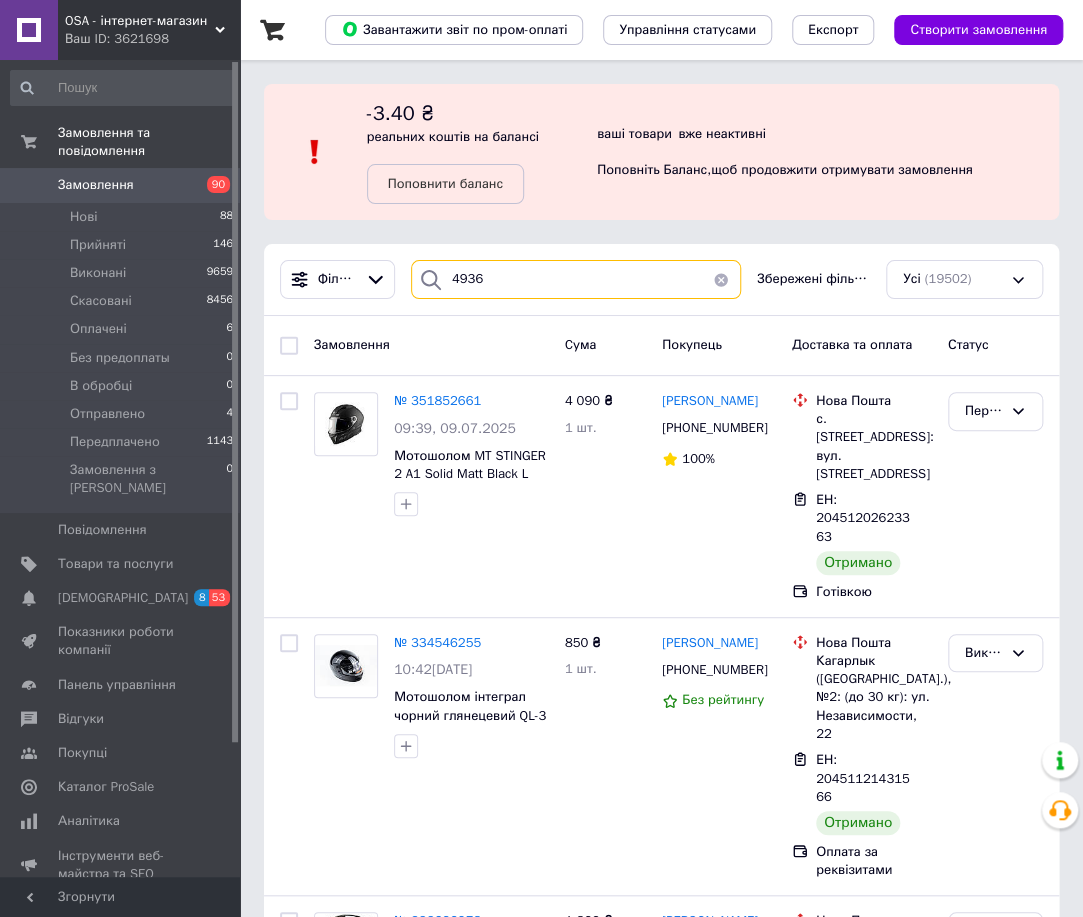 type on "4936" 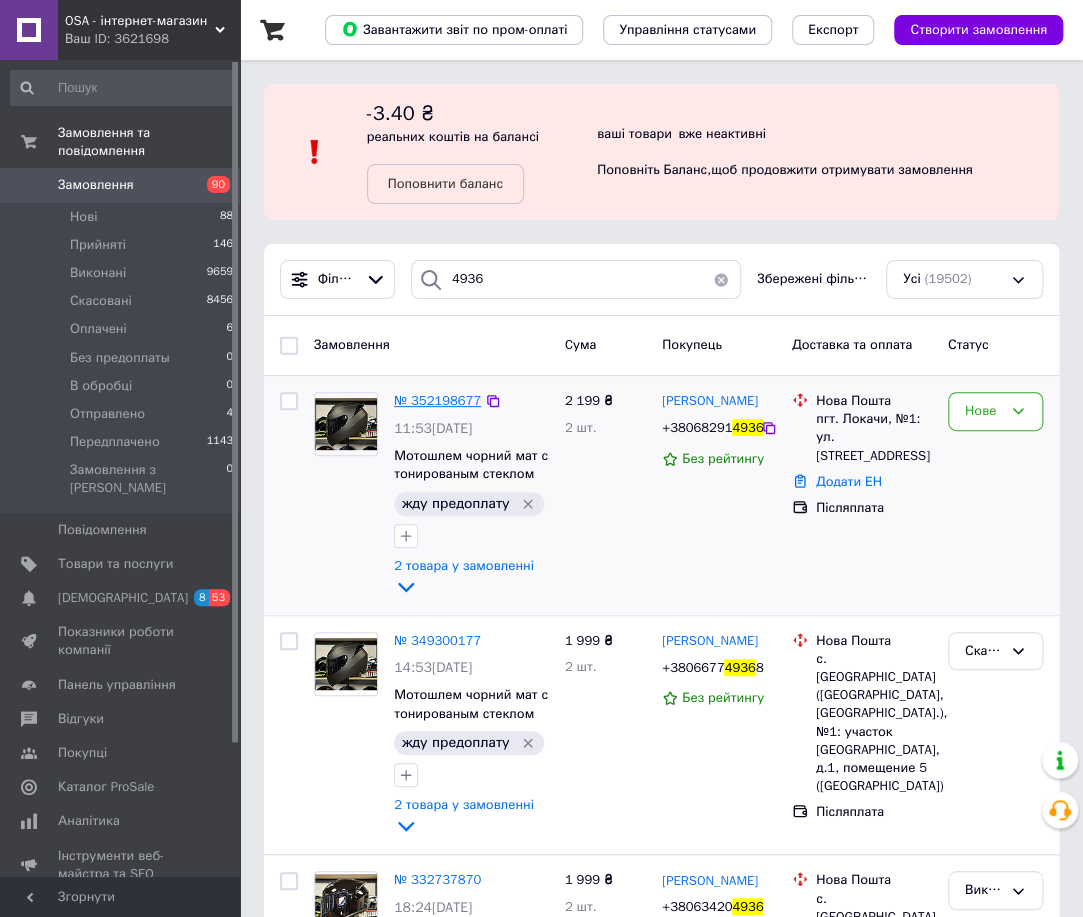 drag, startPoint x: 526, startPoint y: 494, endPoint x: 452, endPoint y: 396, distance: 122.80065 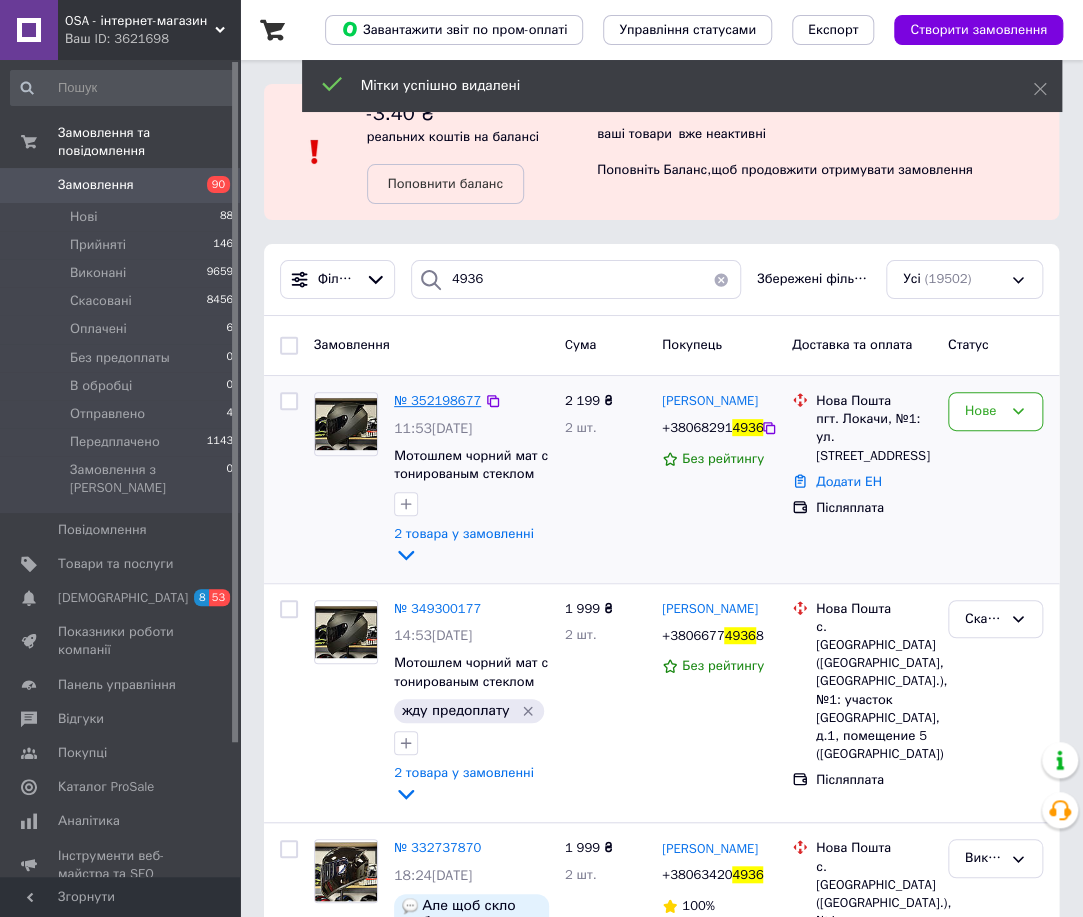 click on "№ 352198677" at bounding box center (437, 400) 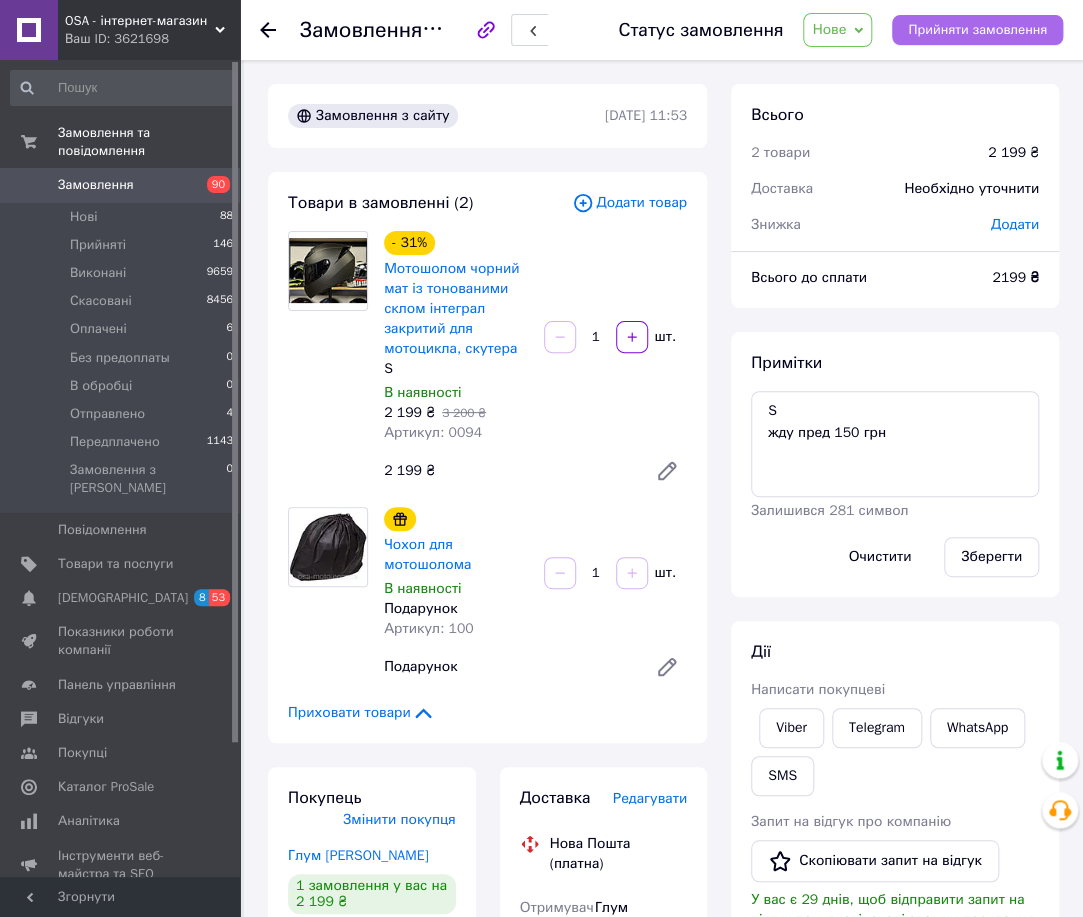 click on "Прийняти замовлення" at bounding box center (977, 30) 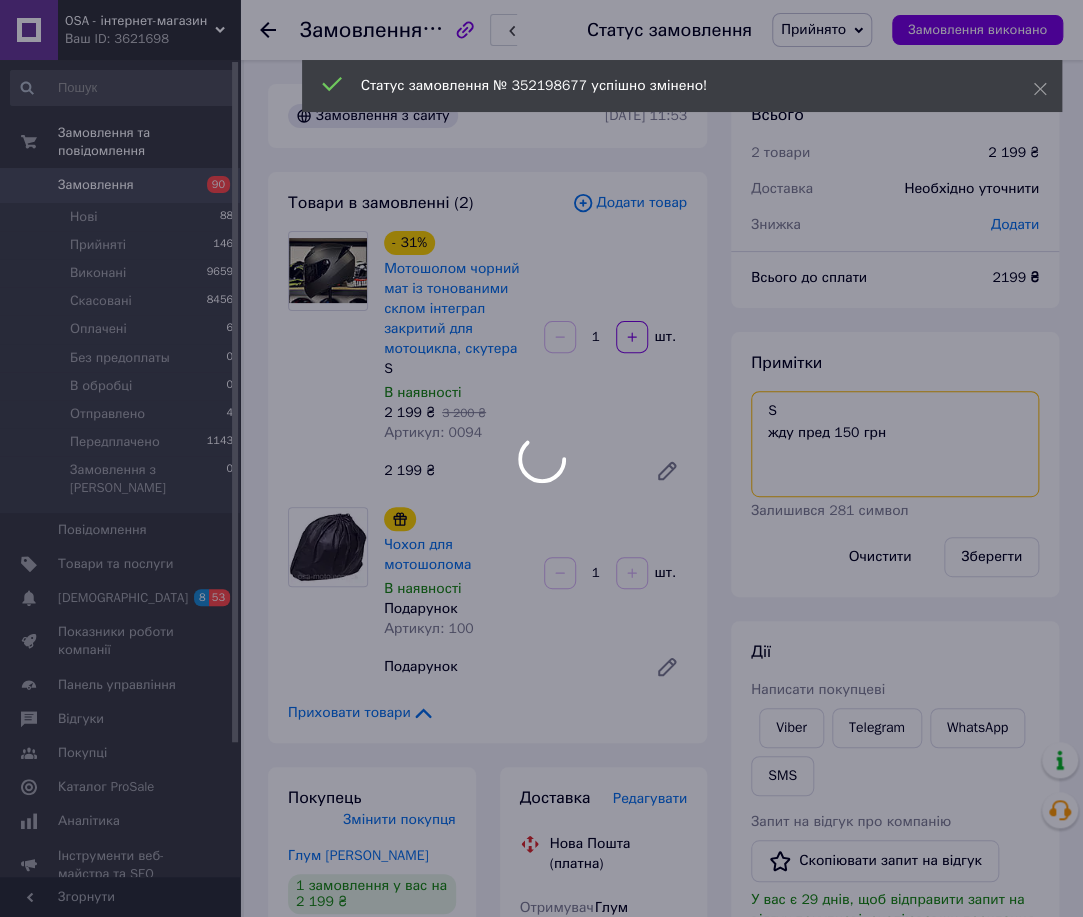 click on "S
жду пред 150 грн" at bounding box center (895, 444) 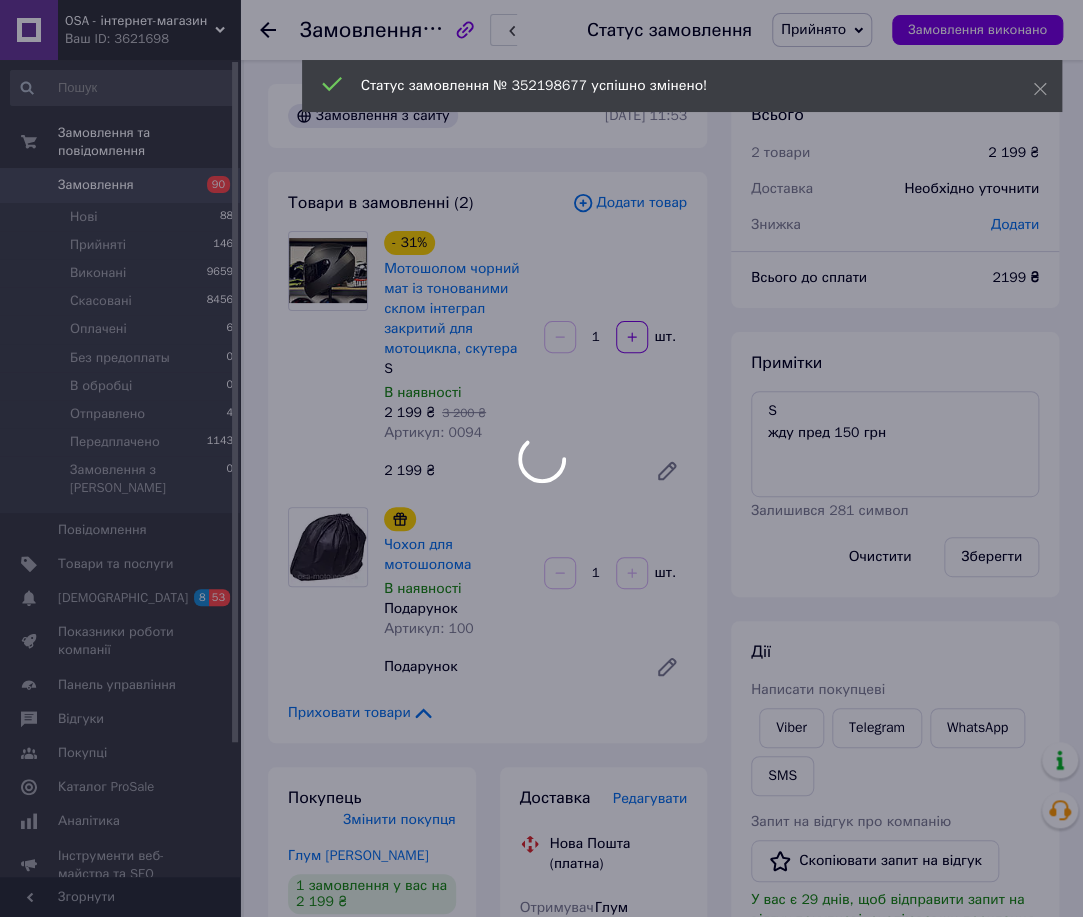click at bounding box center (541, 458) 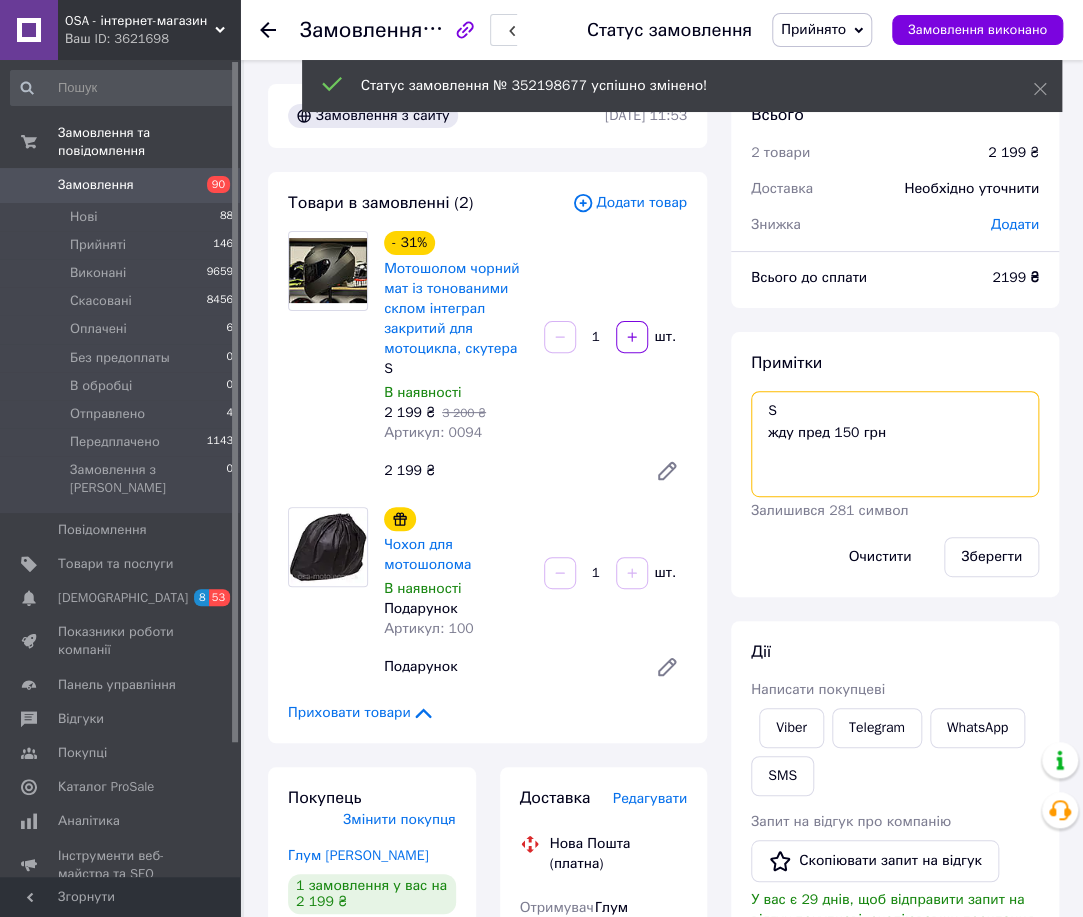 click on "S
жду пред 150 грн" at bounding box center (895, 444) 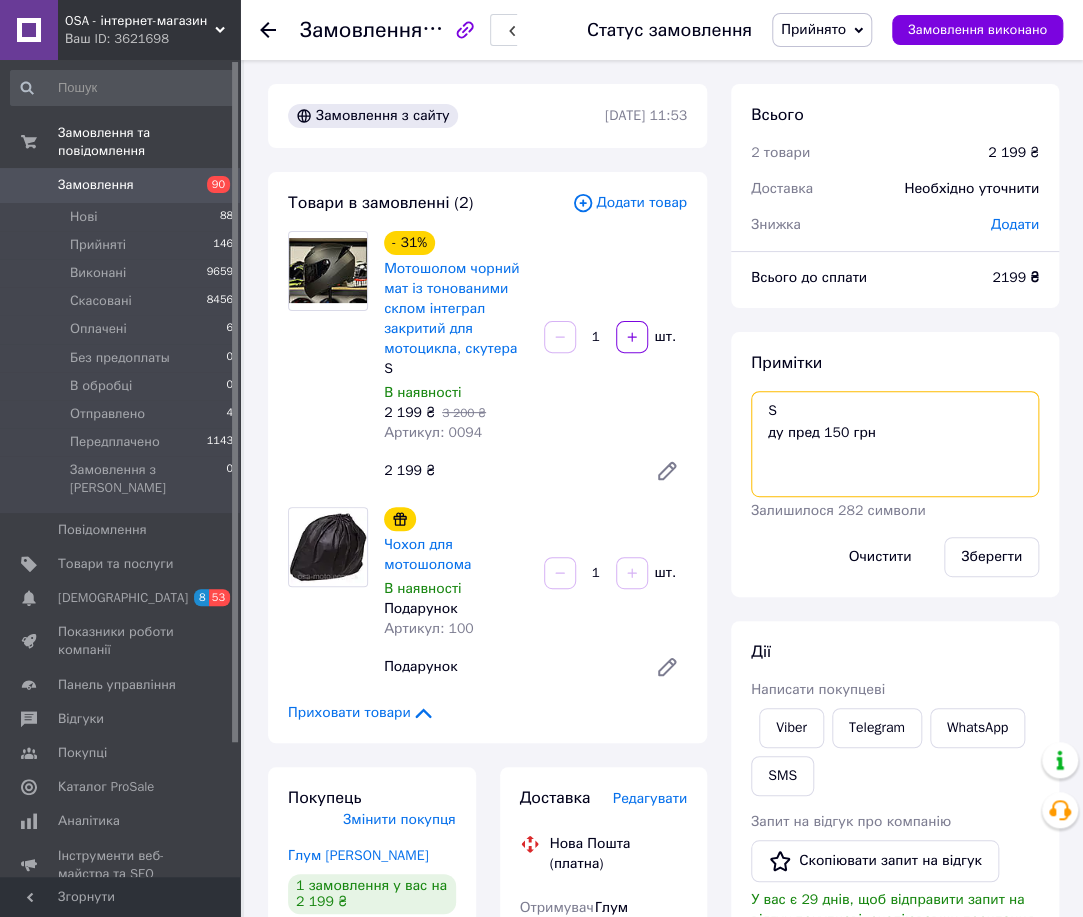 drag, startPoint x: 779, startPoint y: 435, endPoint x: 745, endPoint y: 430, distance: 34.36568 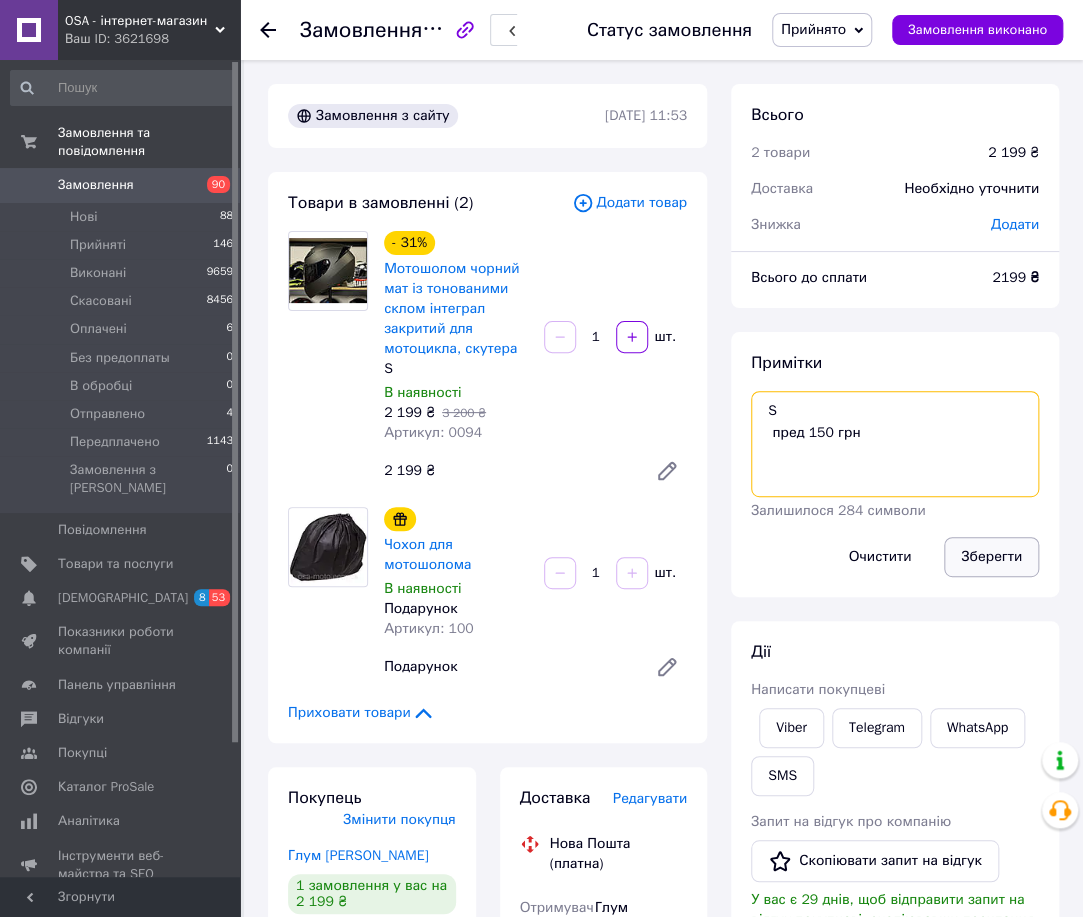 type on "S
пред 150 грн" 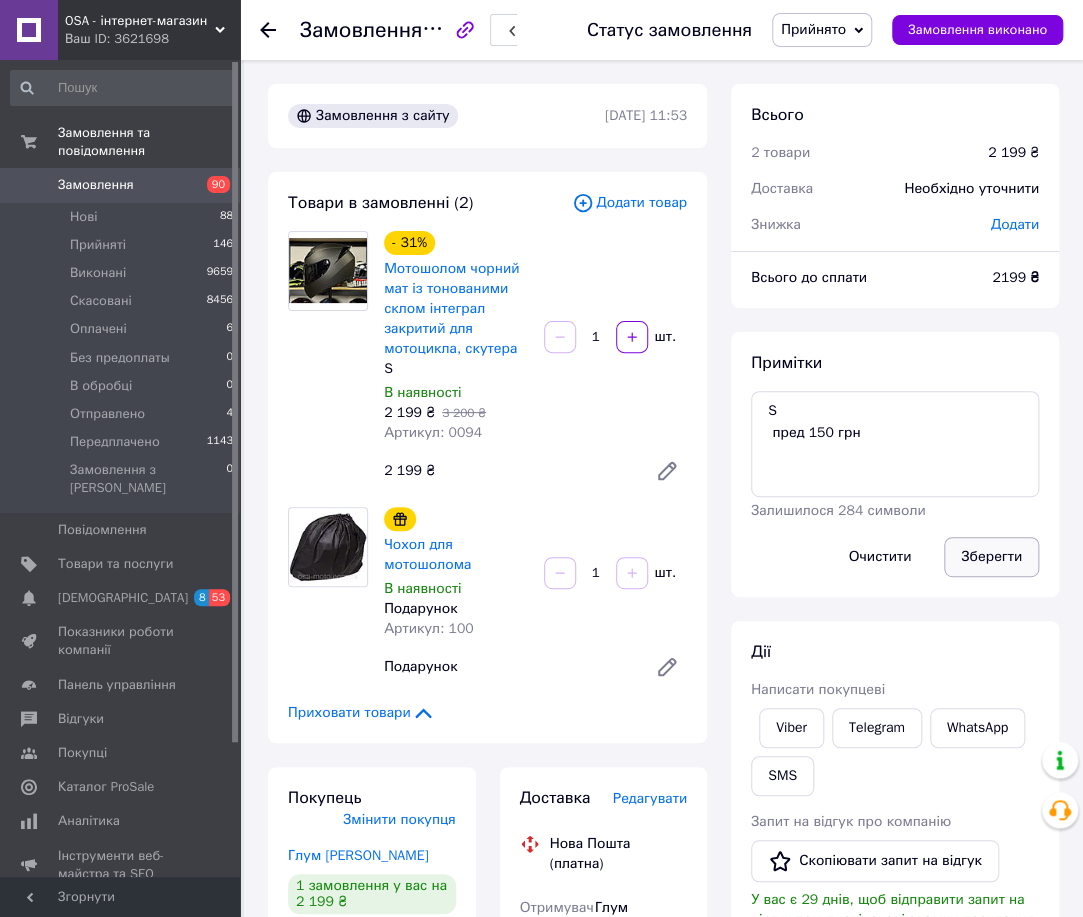 click on "Зберегти" at bounding box center (991, 557) 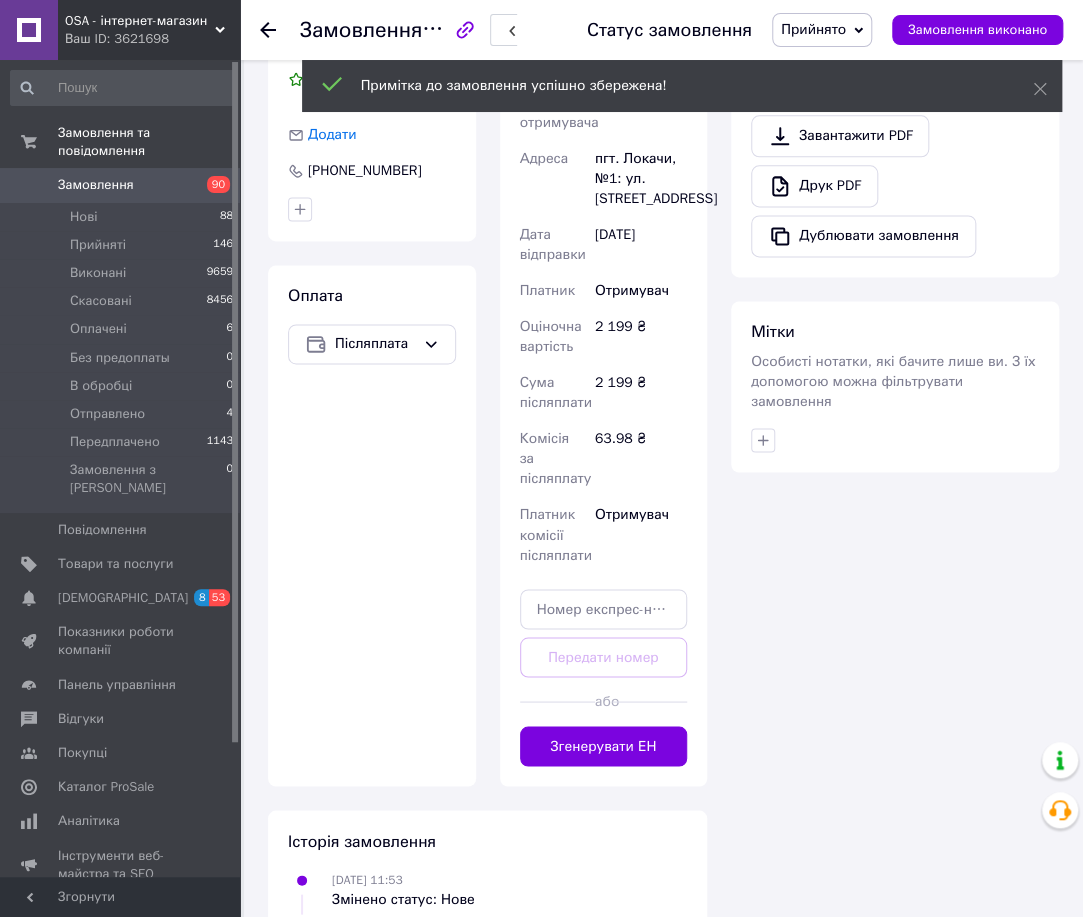 scroll, scrollTop: 869, scrollLeft: 0, axis: vertical 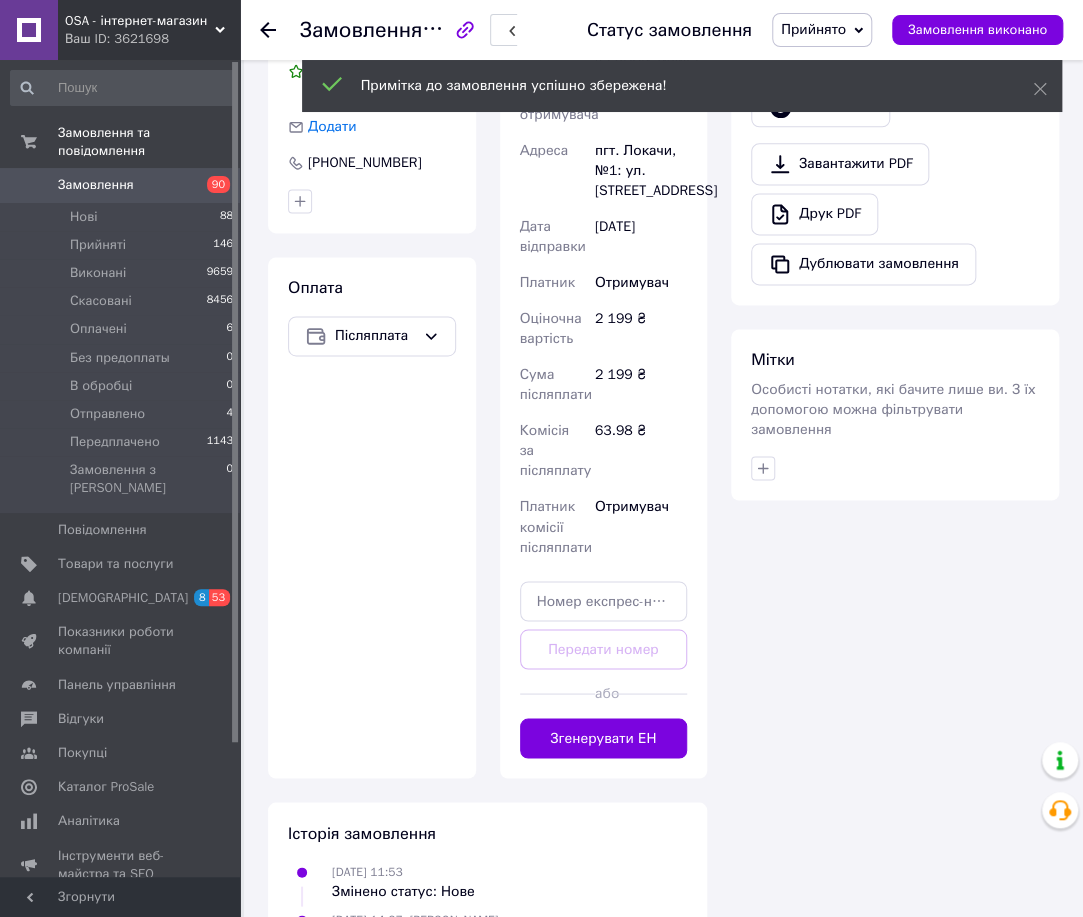drag, startPoint x: 215, startPoint y: 178, endPoint x: 250, endPoint y: 185, distance: 35.69314 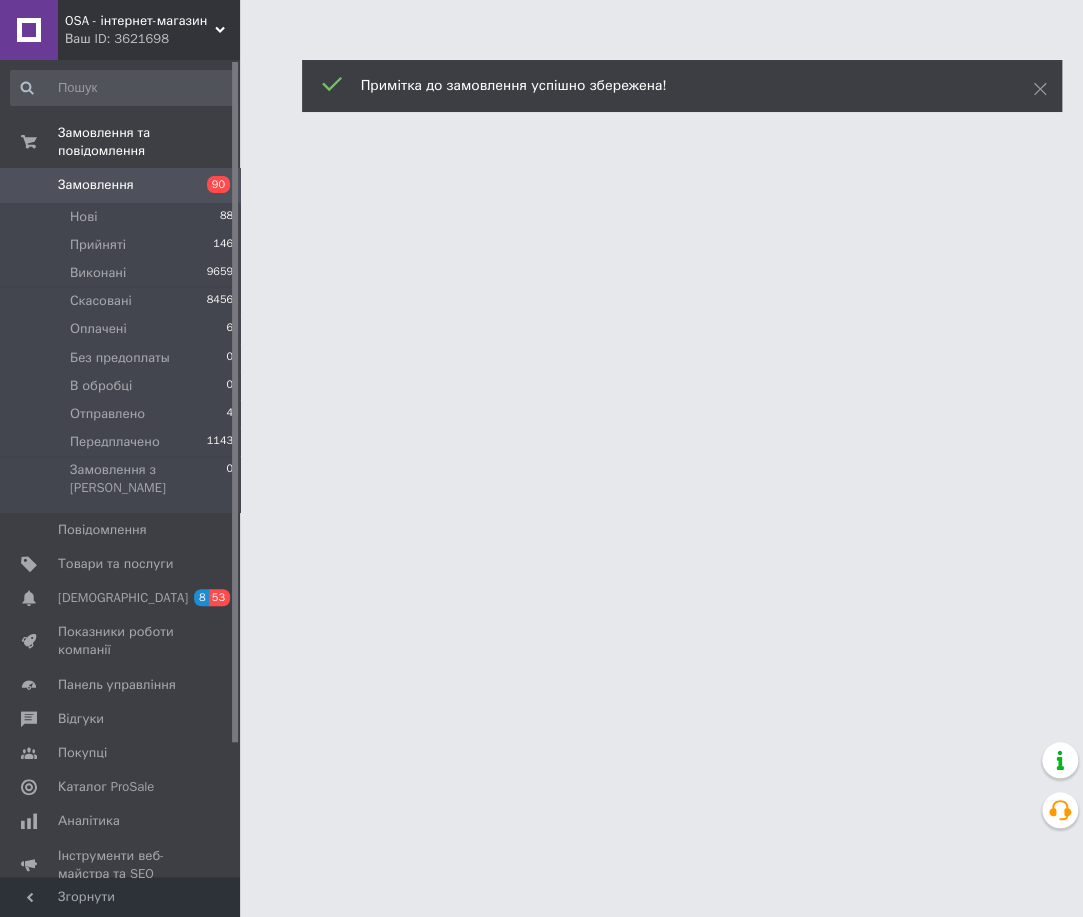 scroll, scrollTop: 0, scrollLeft: 0, axis: both 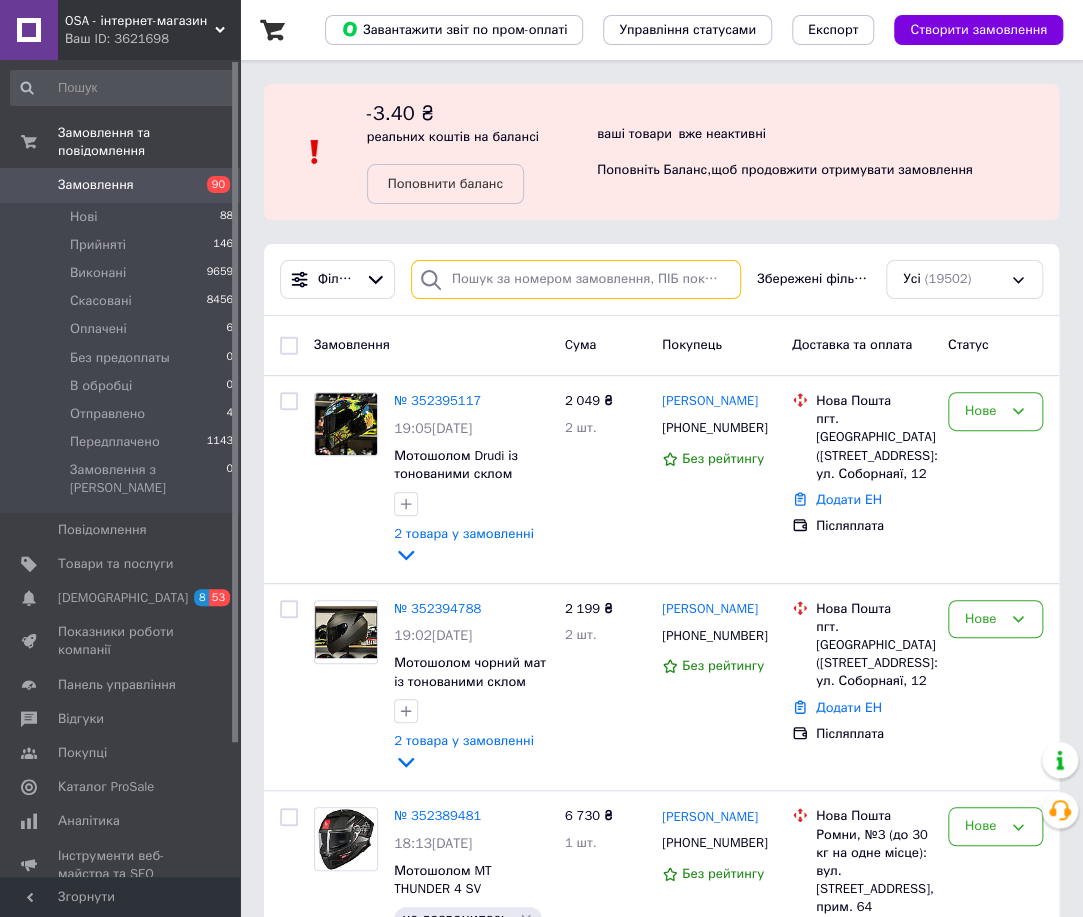 click at bounding box center [576, 279] 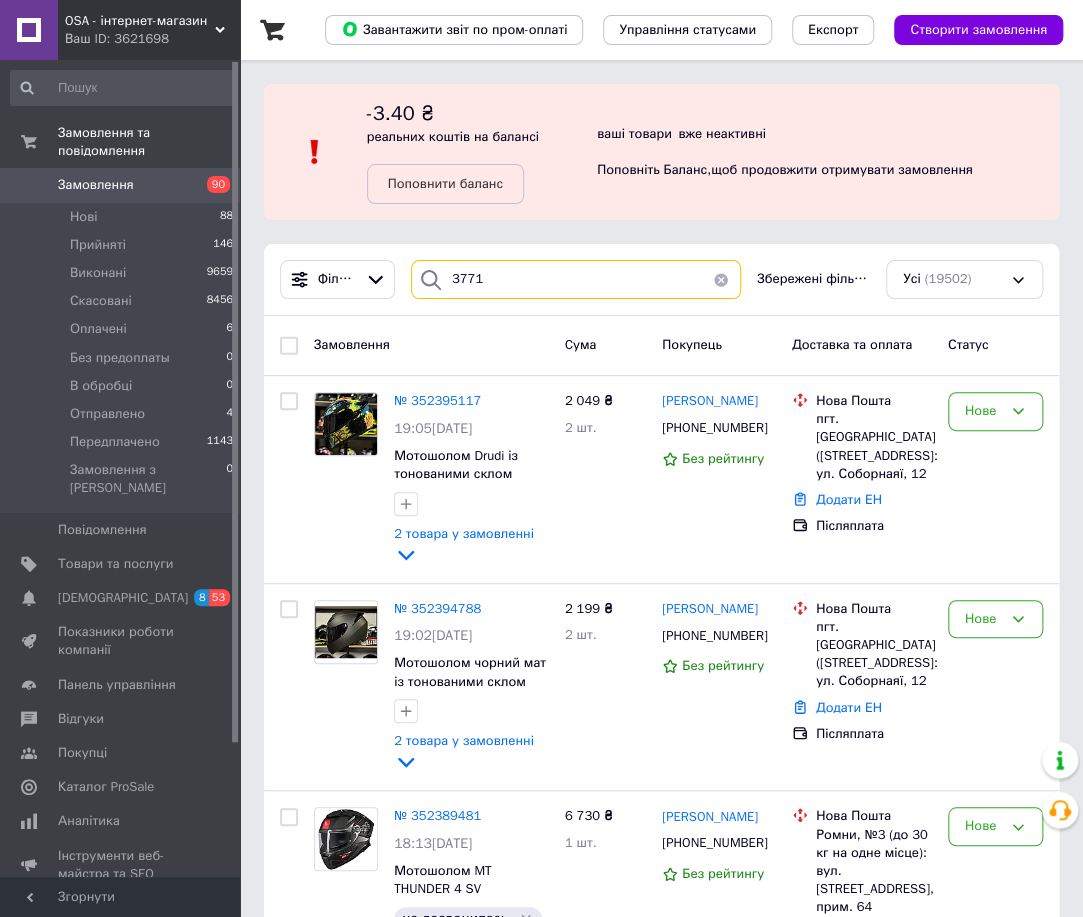 type on "3771" 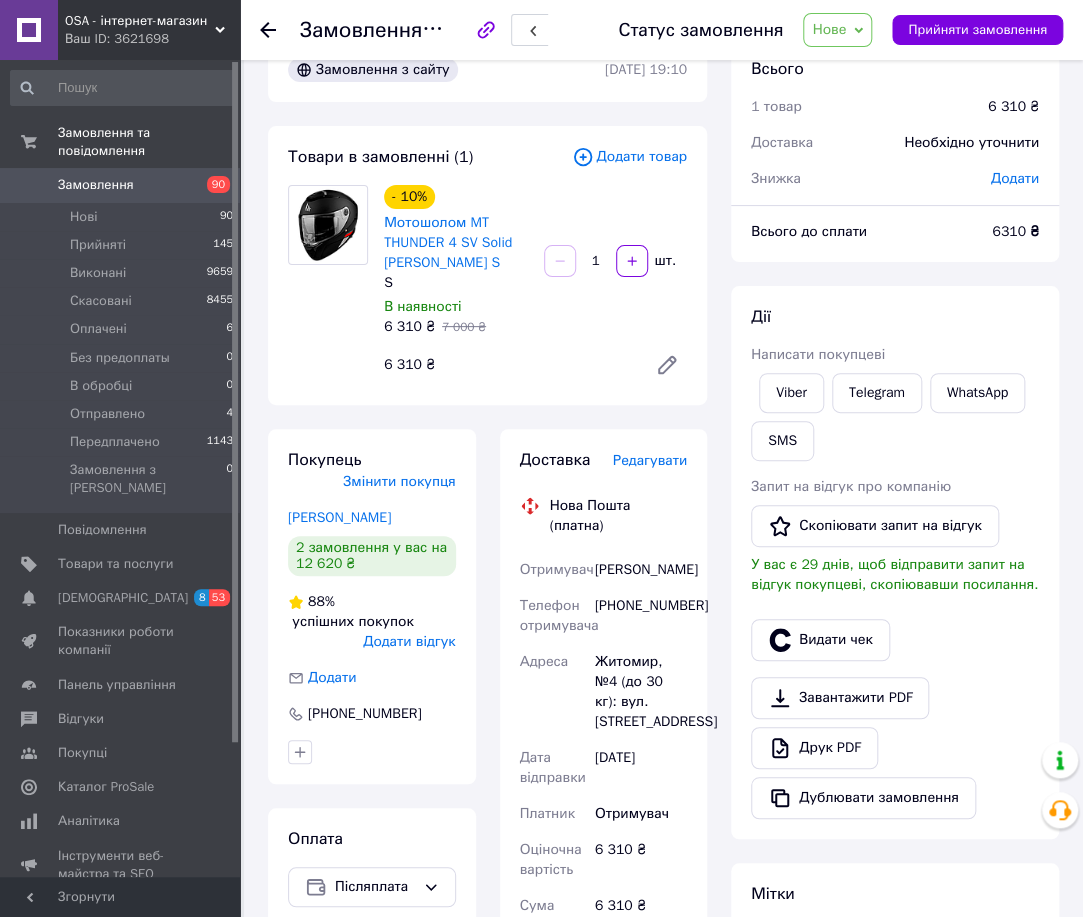 scroll, scrollTop: 48, scrollLeft: 0, axis: vertical 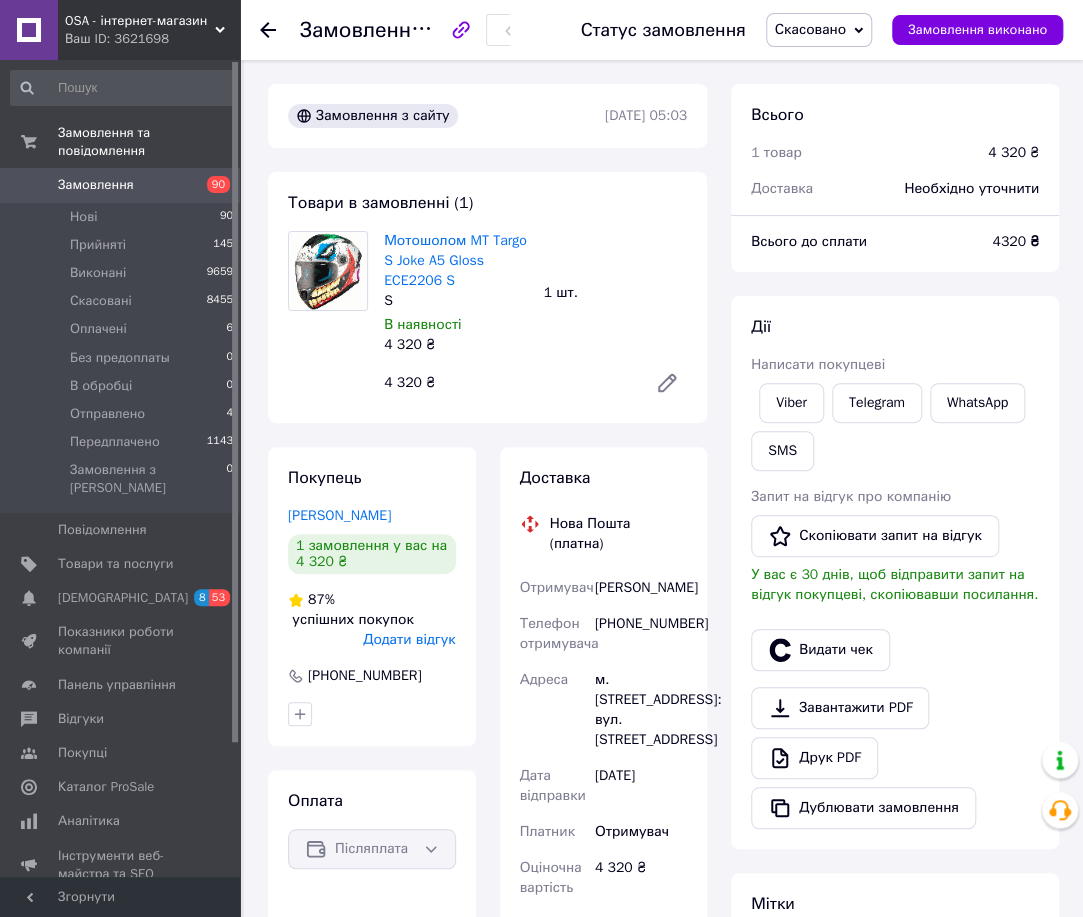 drag, startPoint x: 815, startPoint y: 44, endPoint x: 814, endPoint y: 61, distance: 17.029387 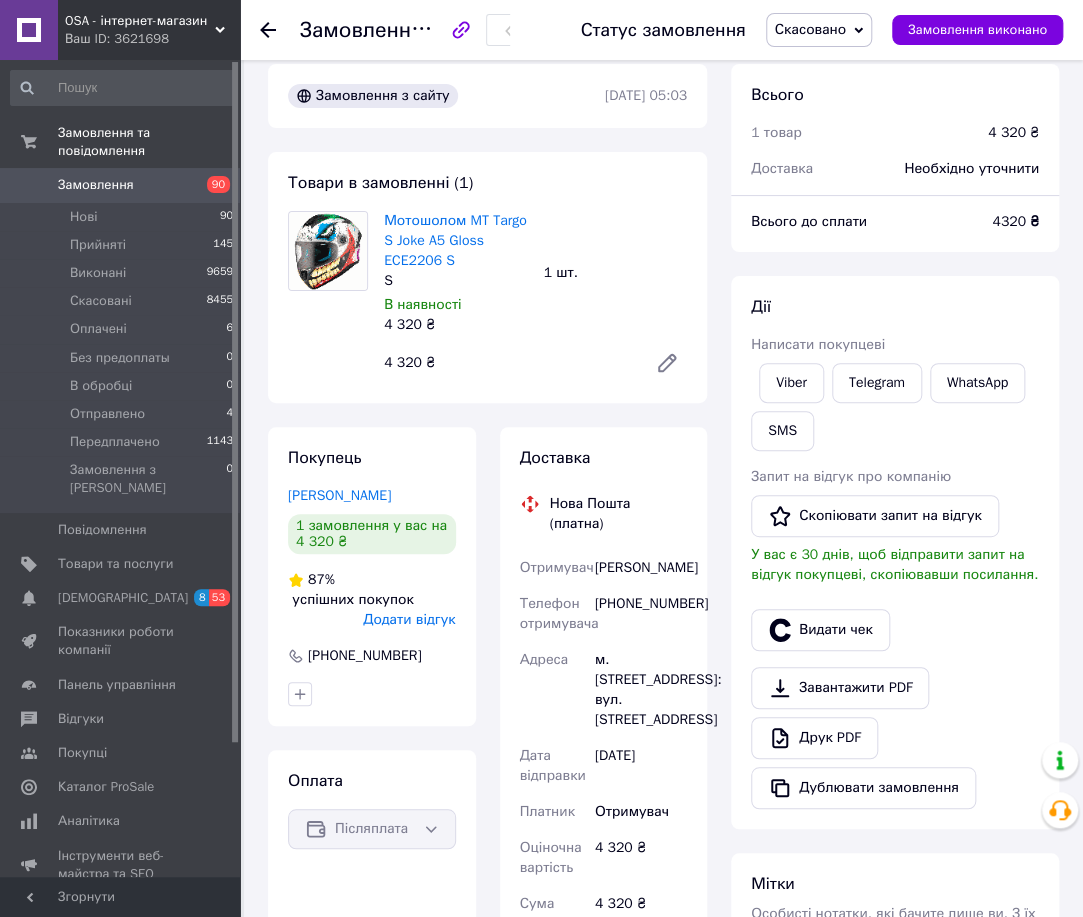 scroll, scrollTop: 21, scrollLeft: 0, axis: vertical 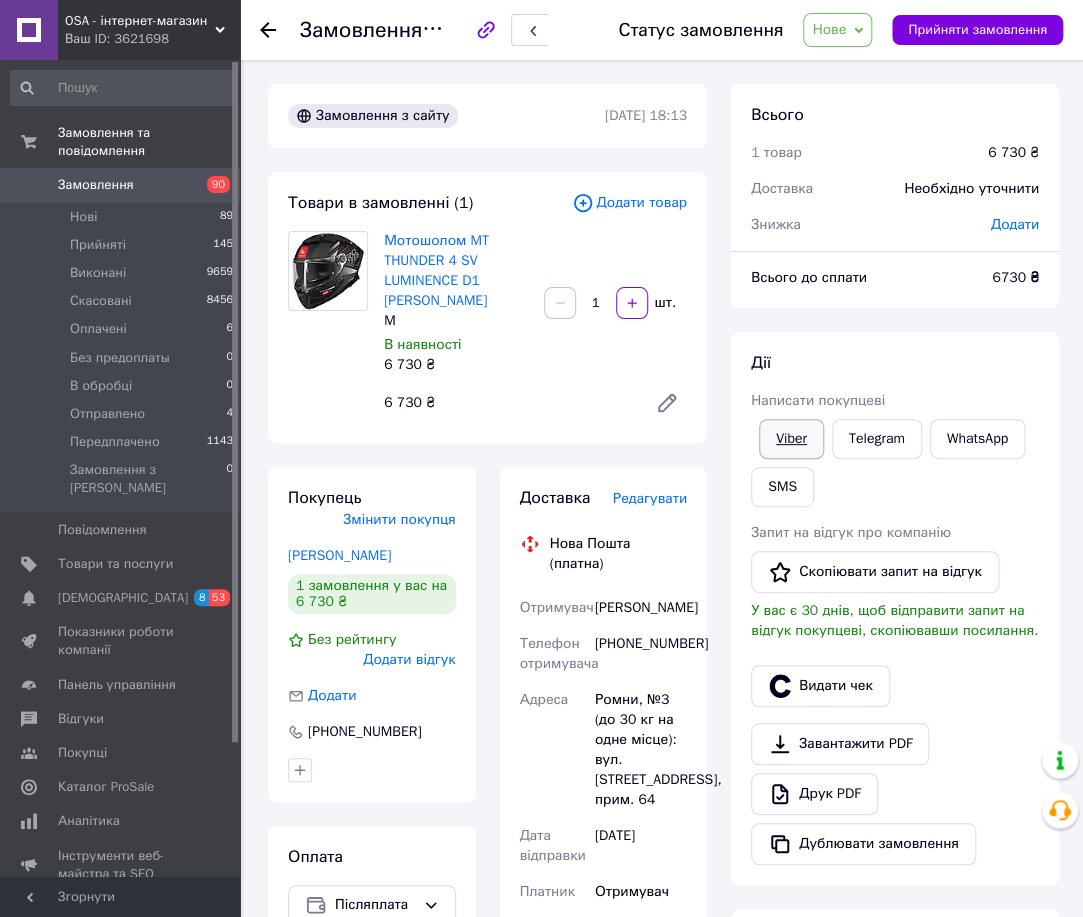 click on "Viber" at bounding box center [791, 439] 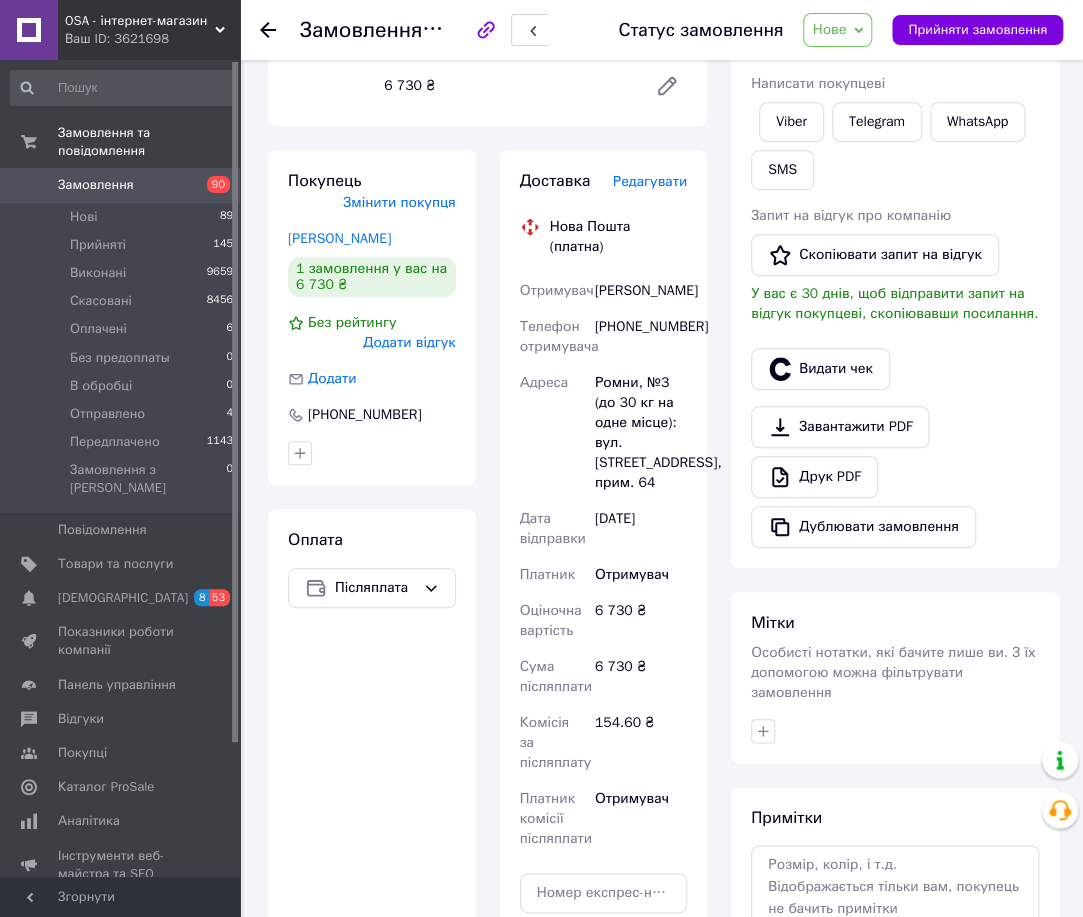 scroll, scrollTop: 385, scrollLeft: 0, axis: vertical 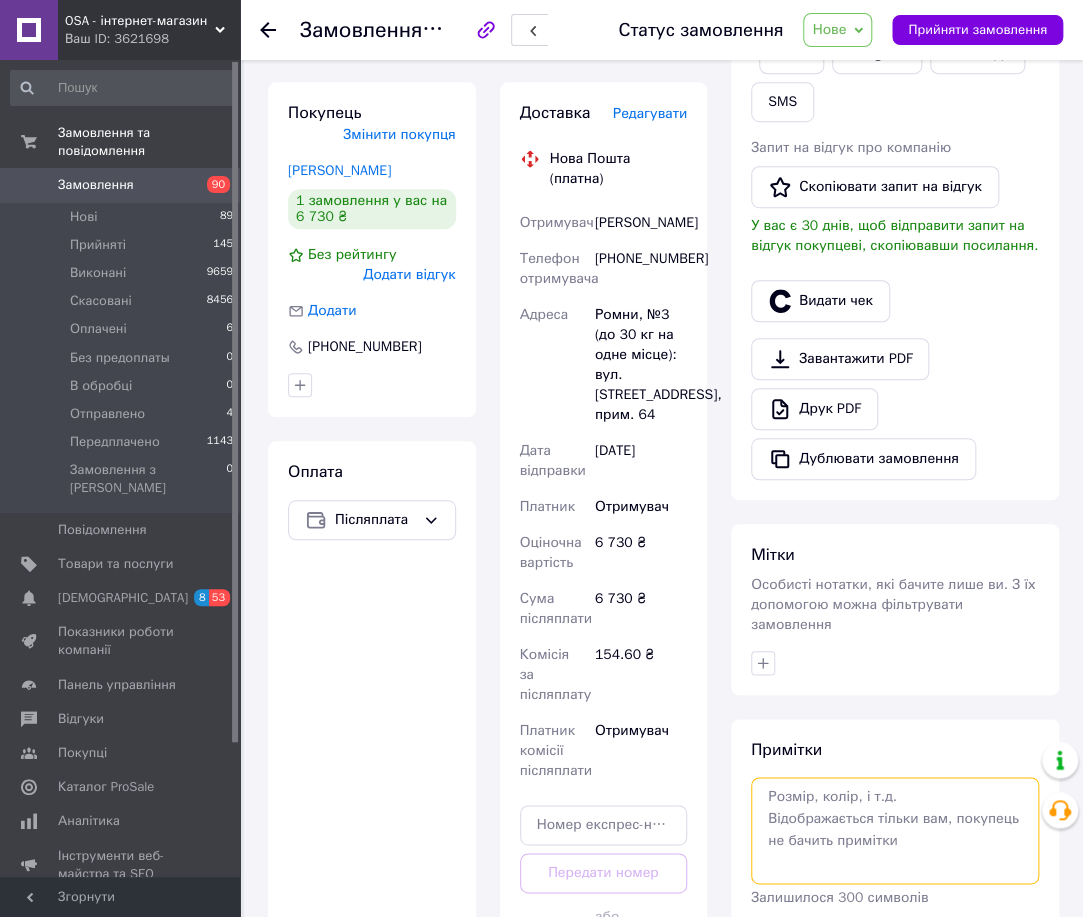 click at bounding box center (895, 830) 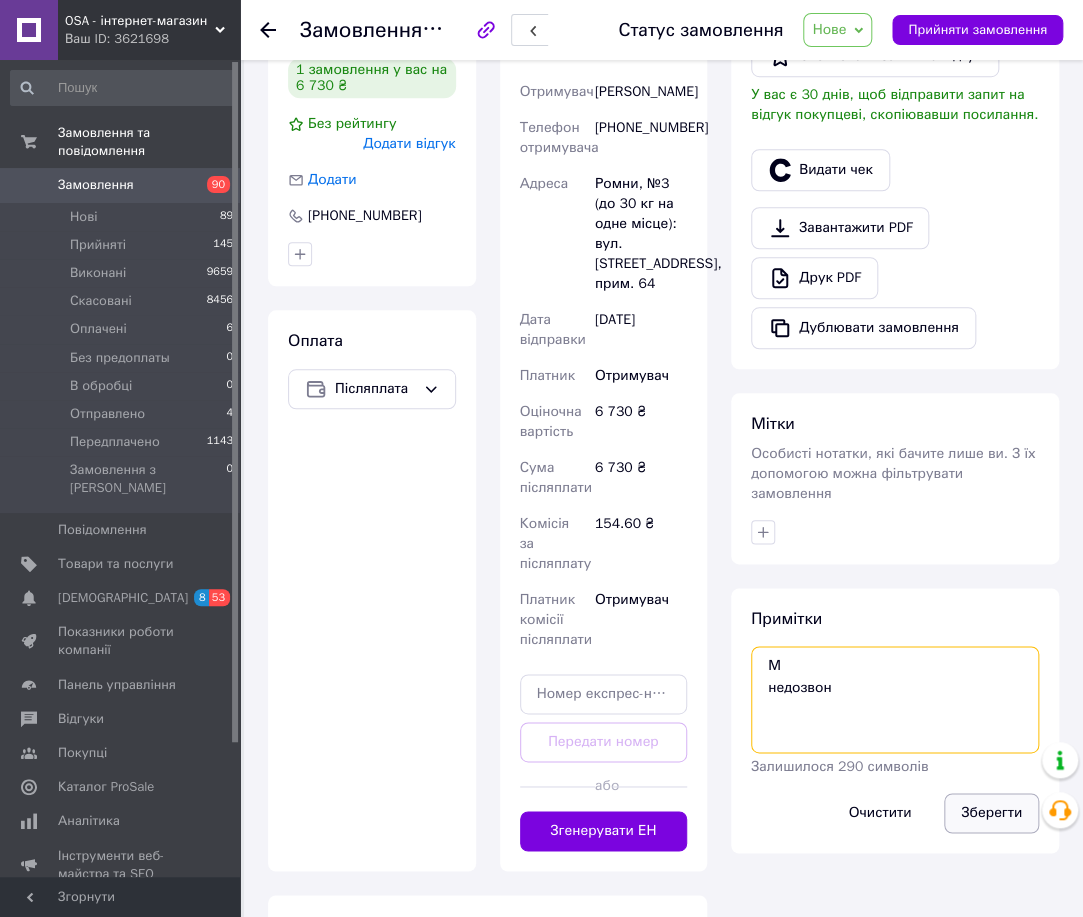 scroll, scrollTop: 526, scrollLeft: 0, axis: vertical 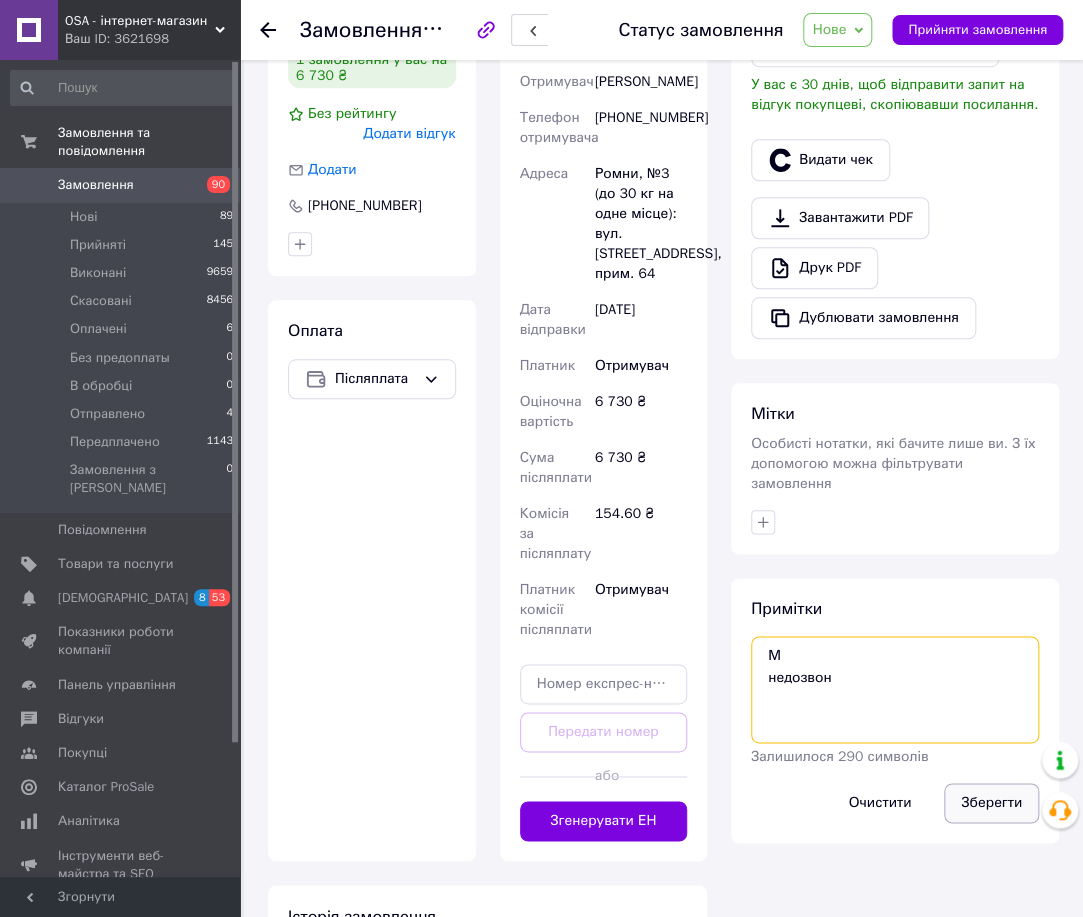 type on "М
недозвон" 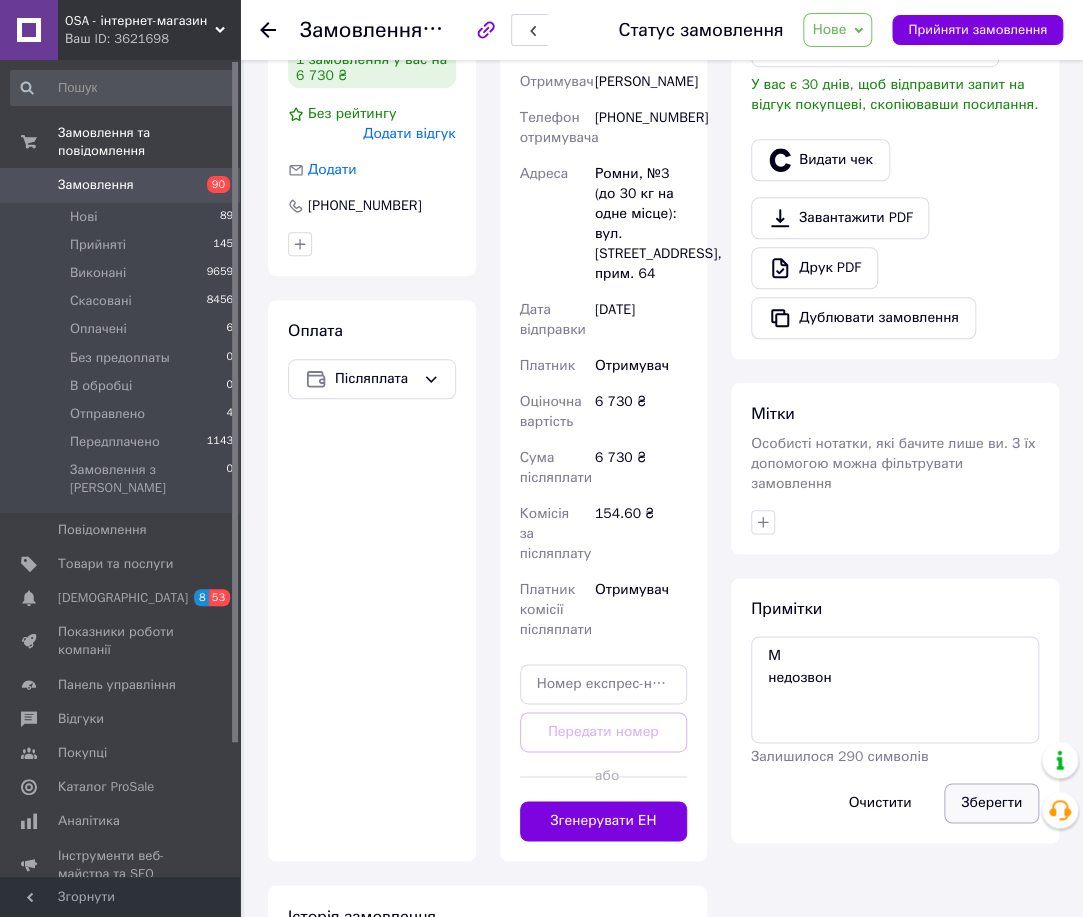 click on "Зберегти" at bounding box center [991, 803] 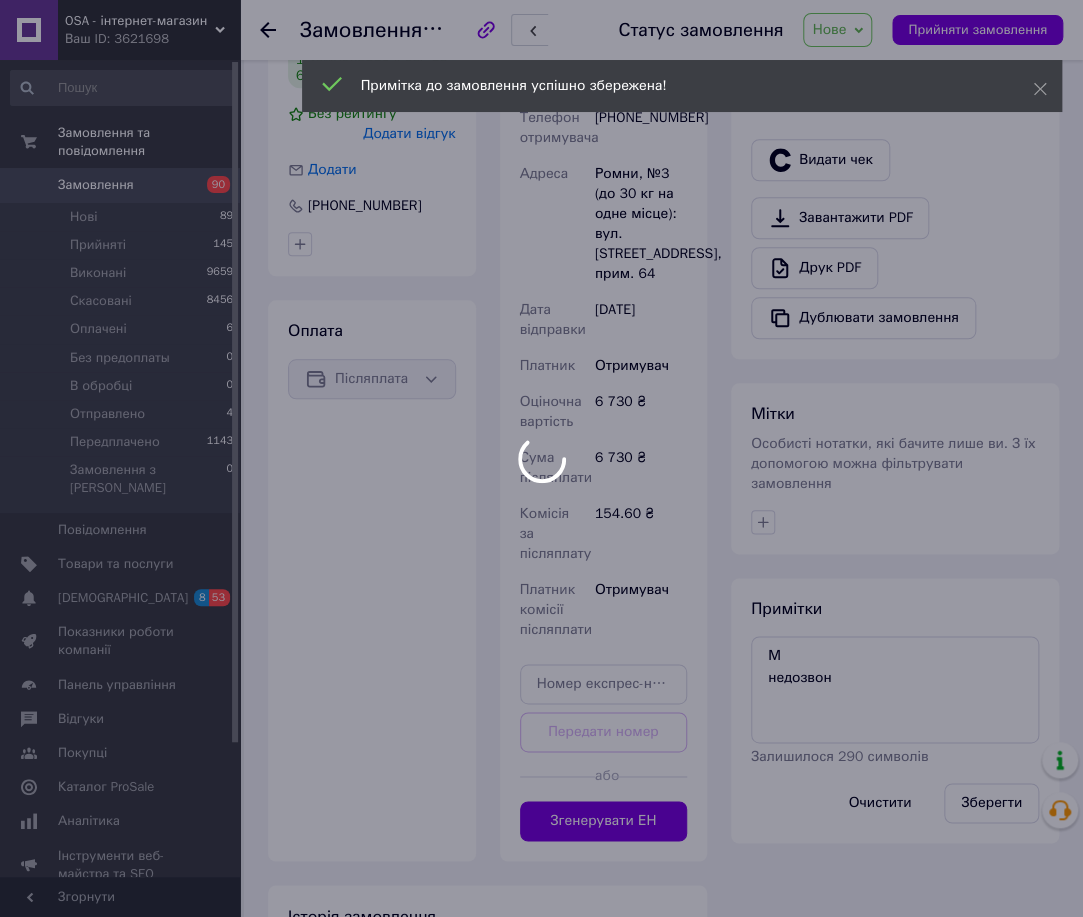 drag, startPoint x: 765, startPoint y: 505, endPoint x: 767, endPoint y: 516, distance: 11.18034 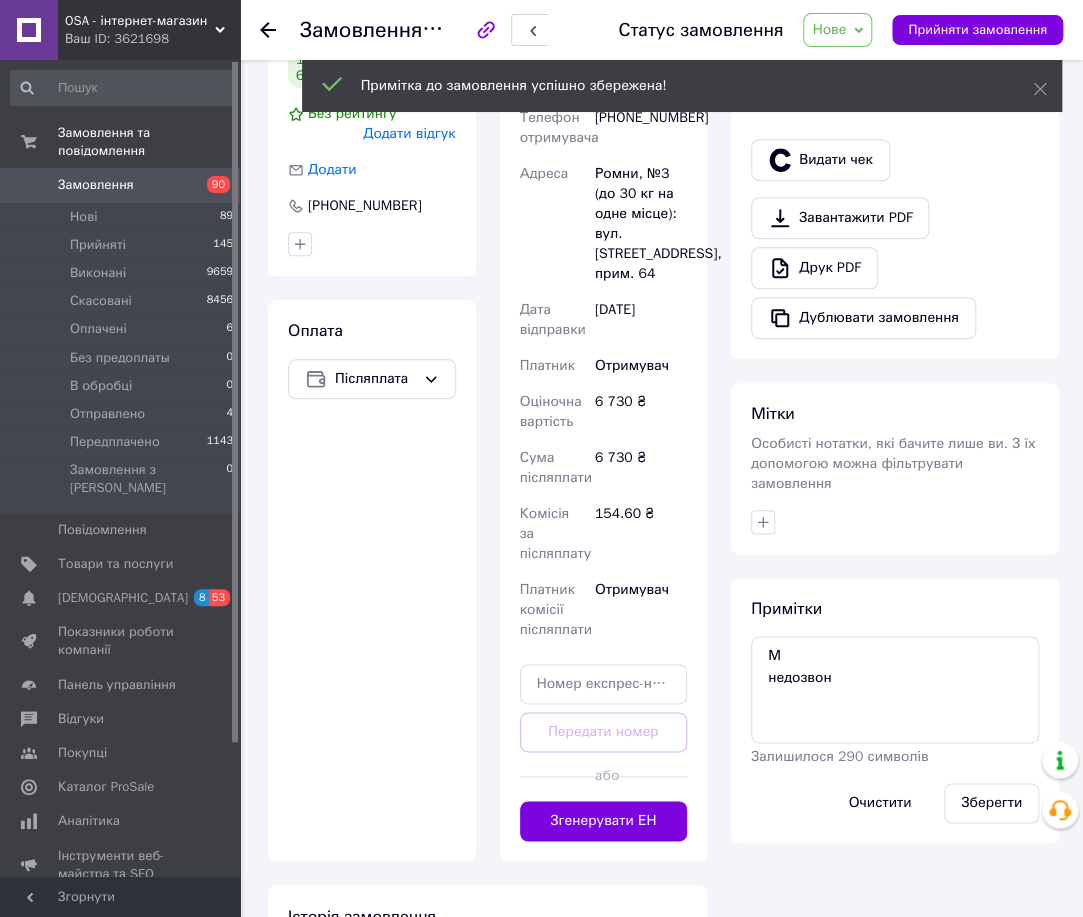 click on "Мітки Особисті нотатки, які бачите лише ви. З їх допомогою можна фільтрувати замовлення" at bounding box center [895, 468] 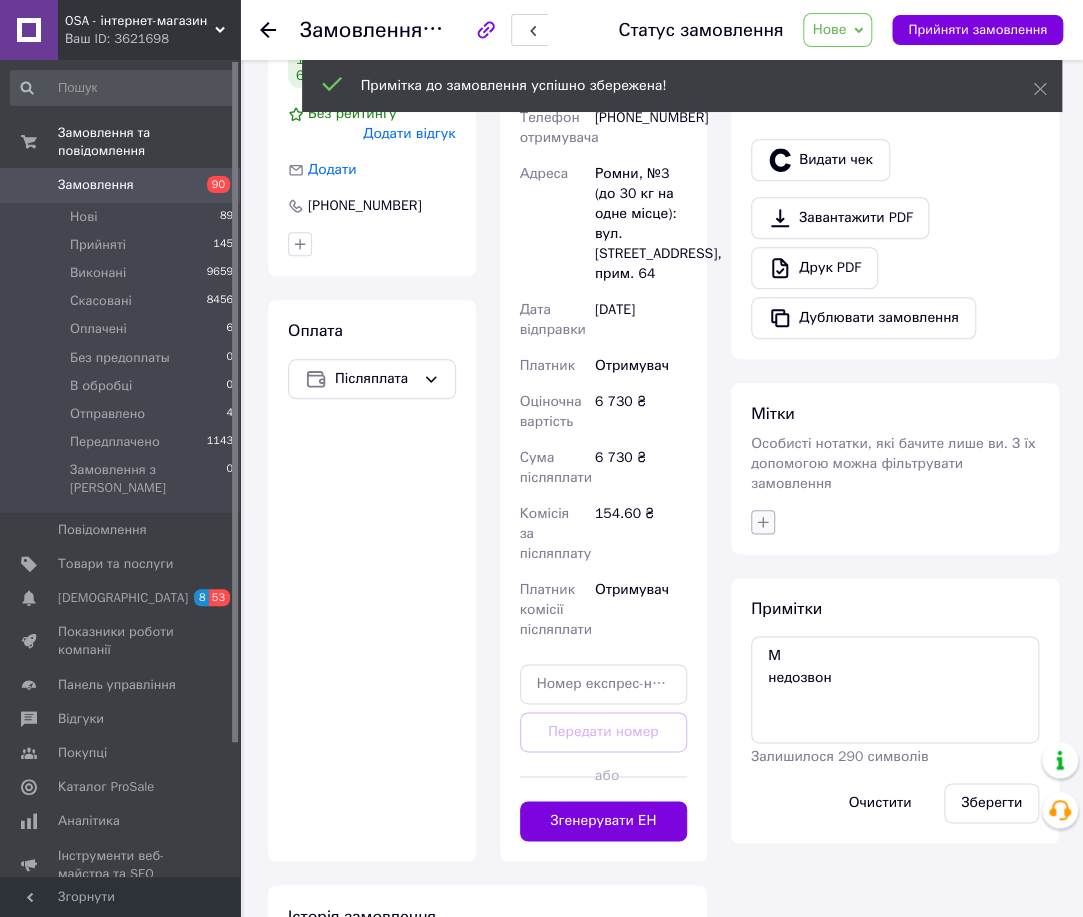 click 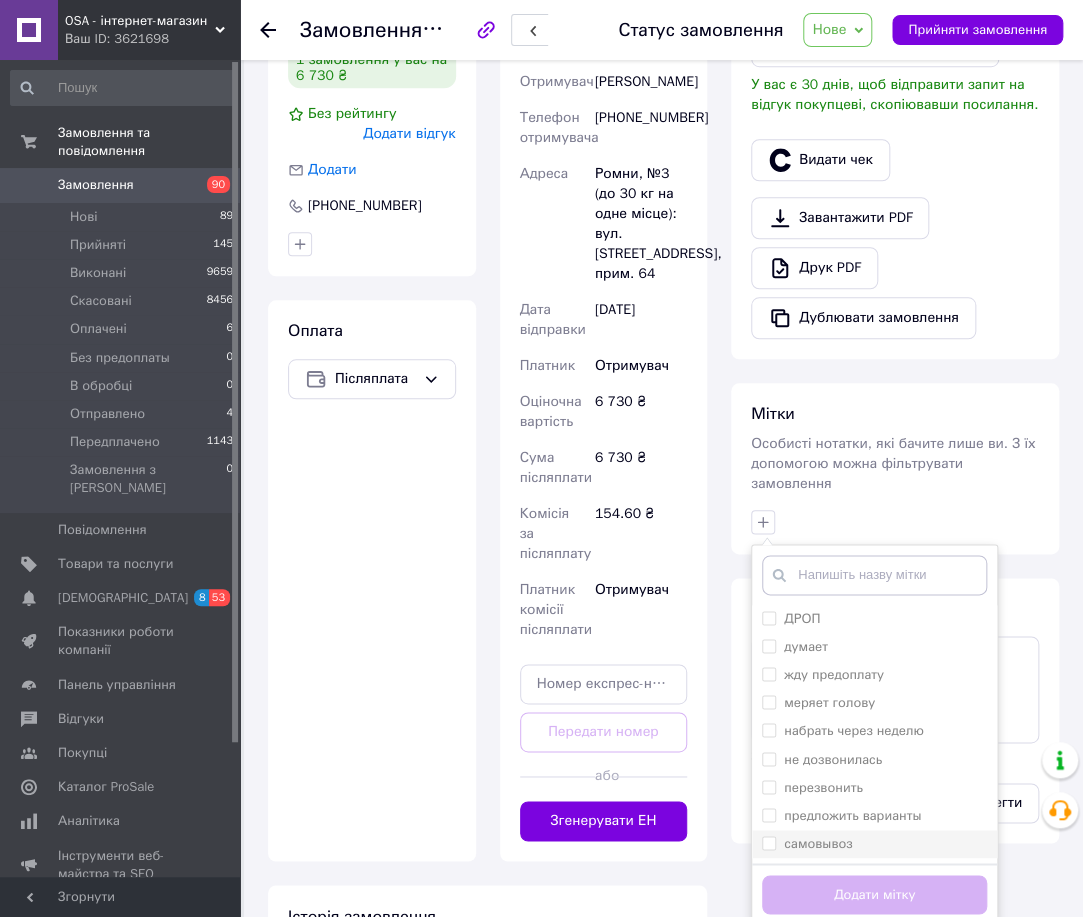 drag, startPoint x: 866, startPoint y: 753, endPoint x: 893, endPoint y: 833, distance: 84.4334 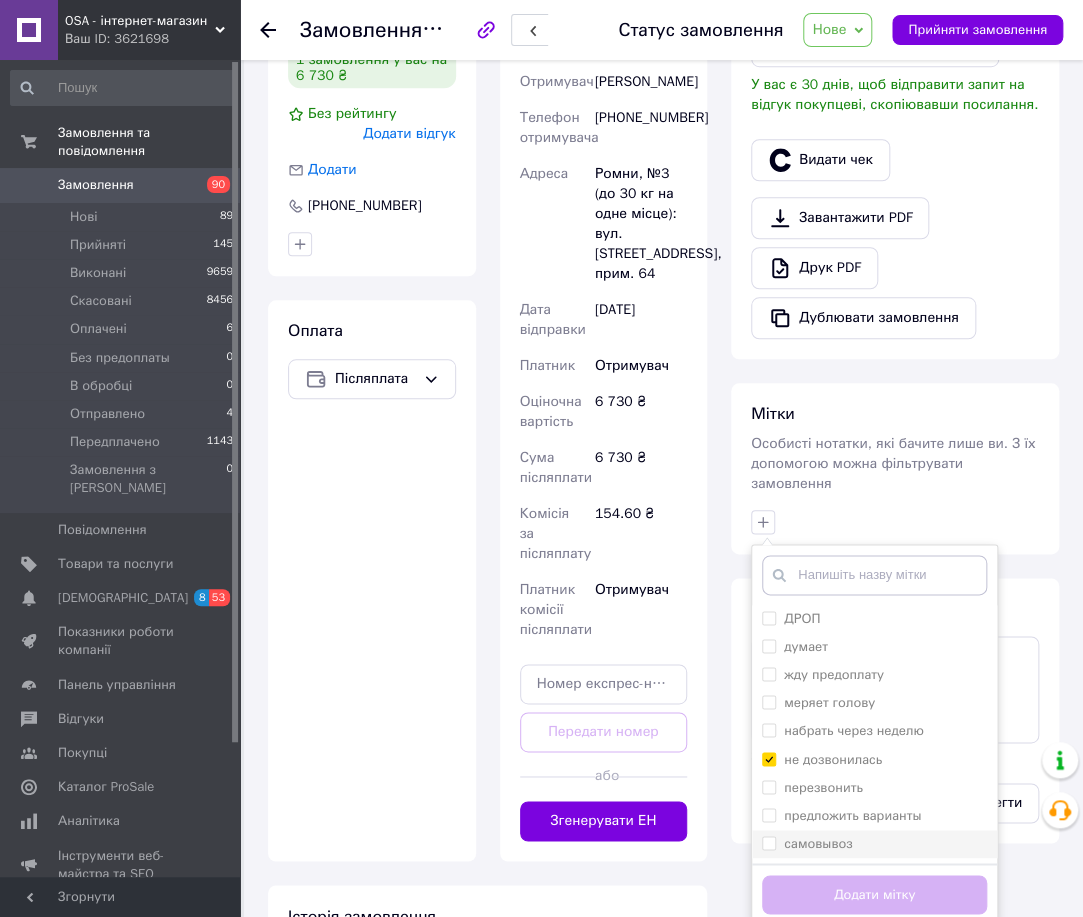 checkbox on "true" 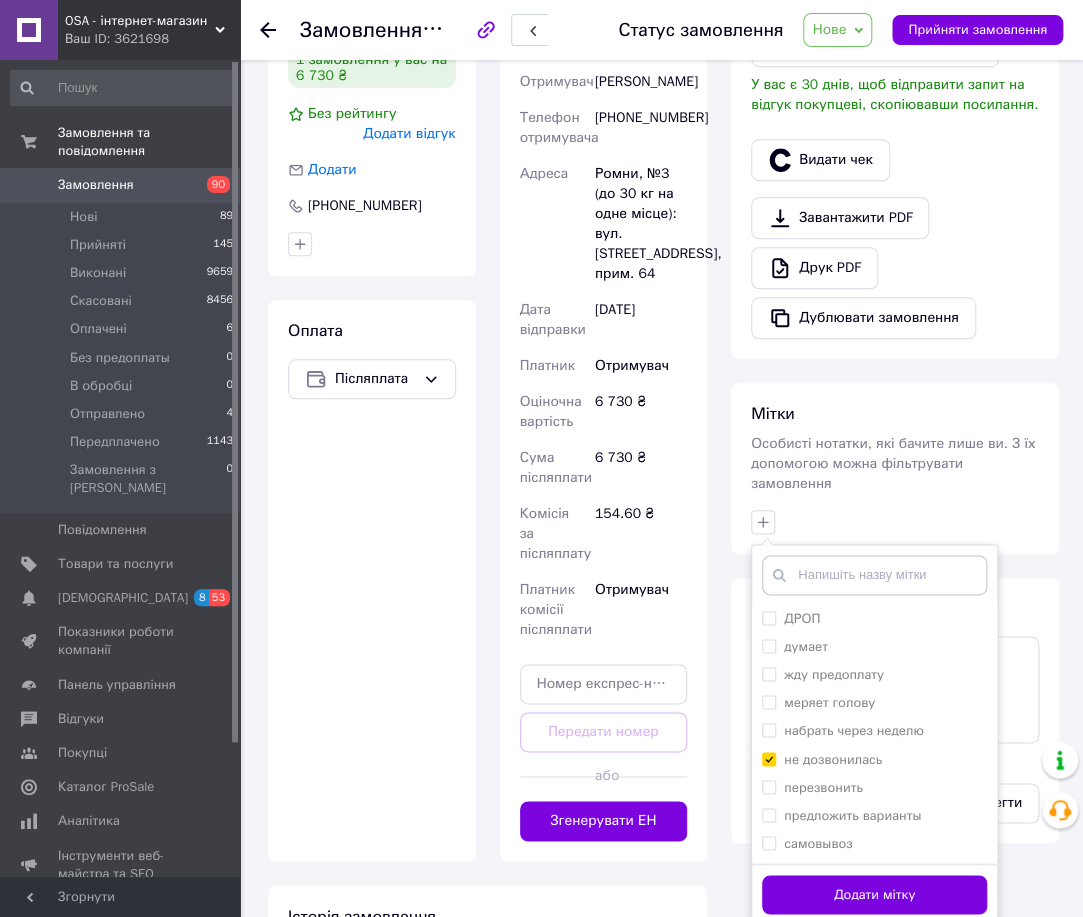 drag, startPoint x: 904, startPoint y: 881, endPoint x: 892, endPoint y: 650, distance: 231.31148 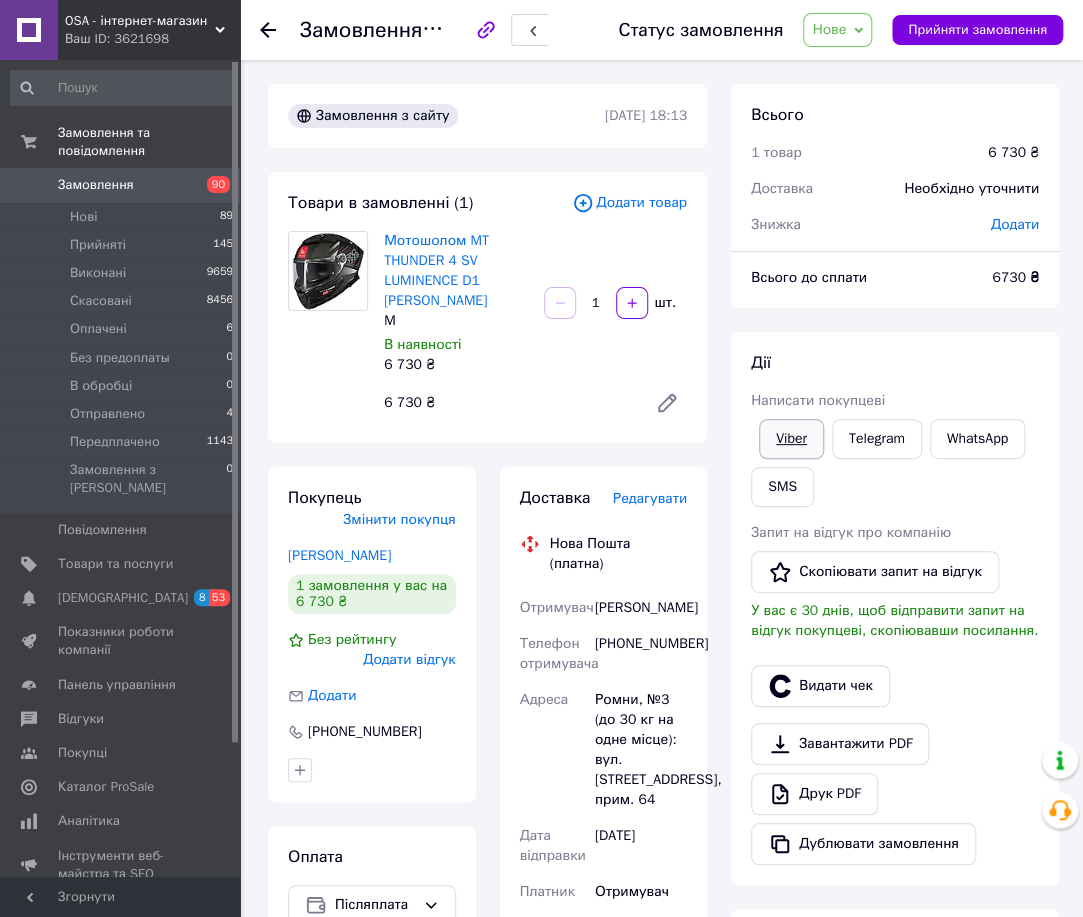 scroll, scrollTop: 0, scrollLeft: 0, axis: both 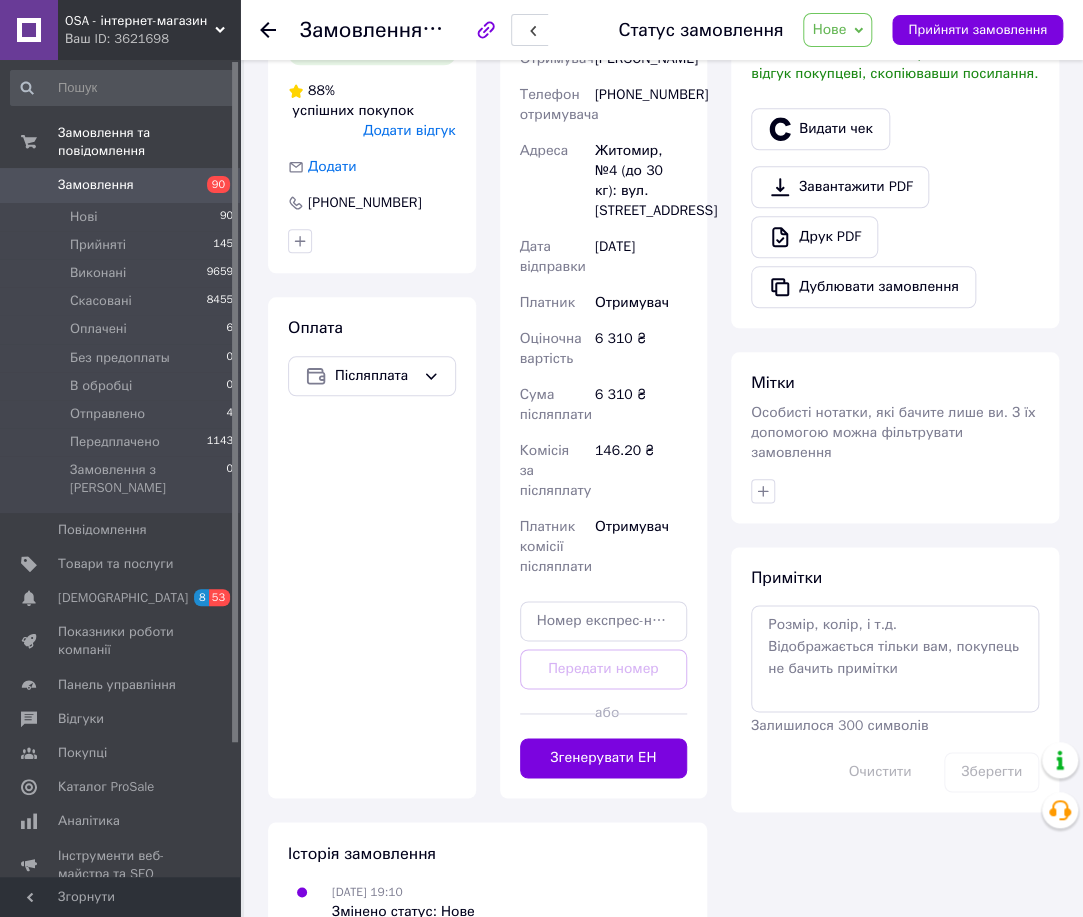 click on "Залишилося 300 символів" at bounding box center [839, 725] 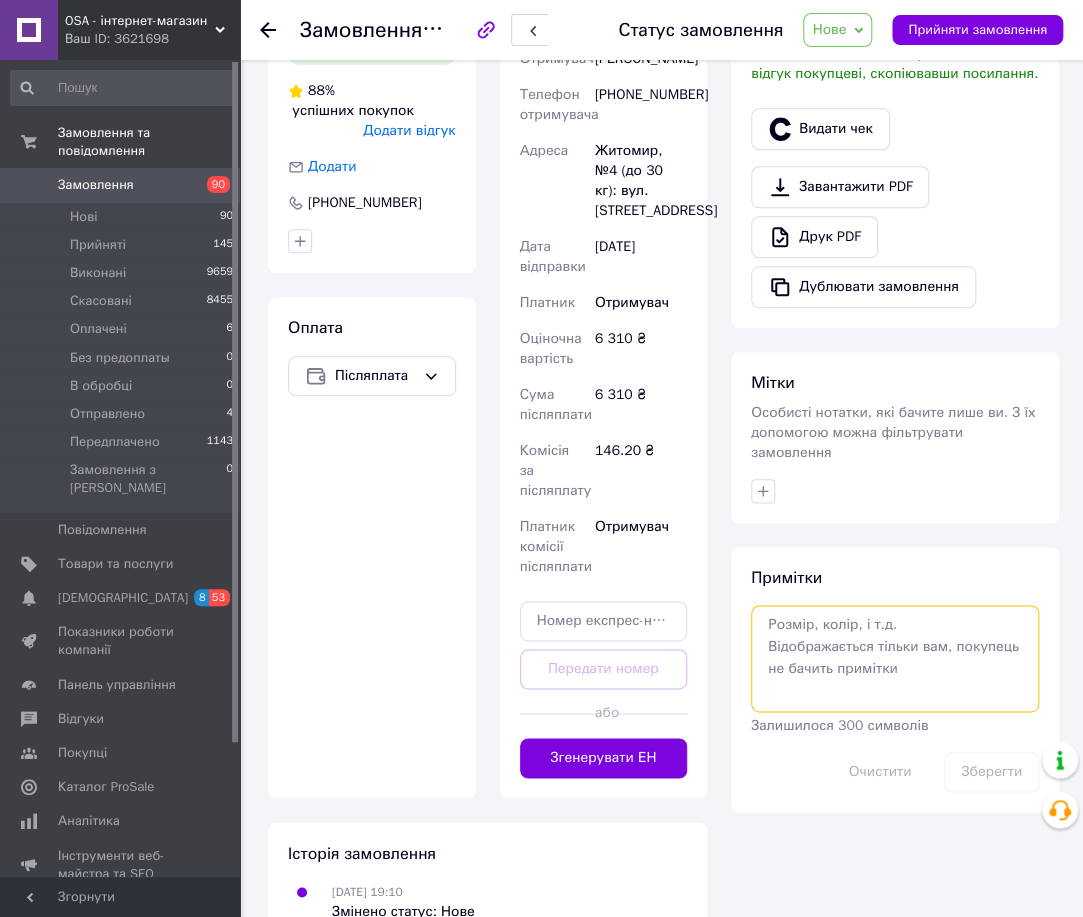 click at bounding box center (895, 658) 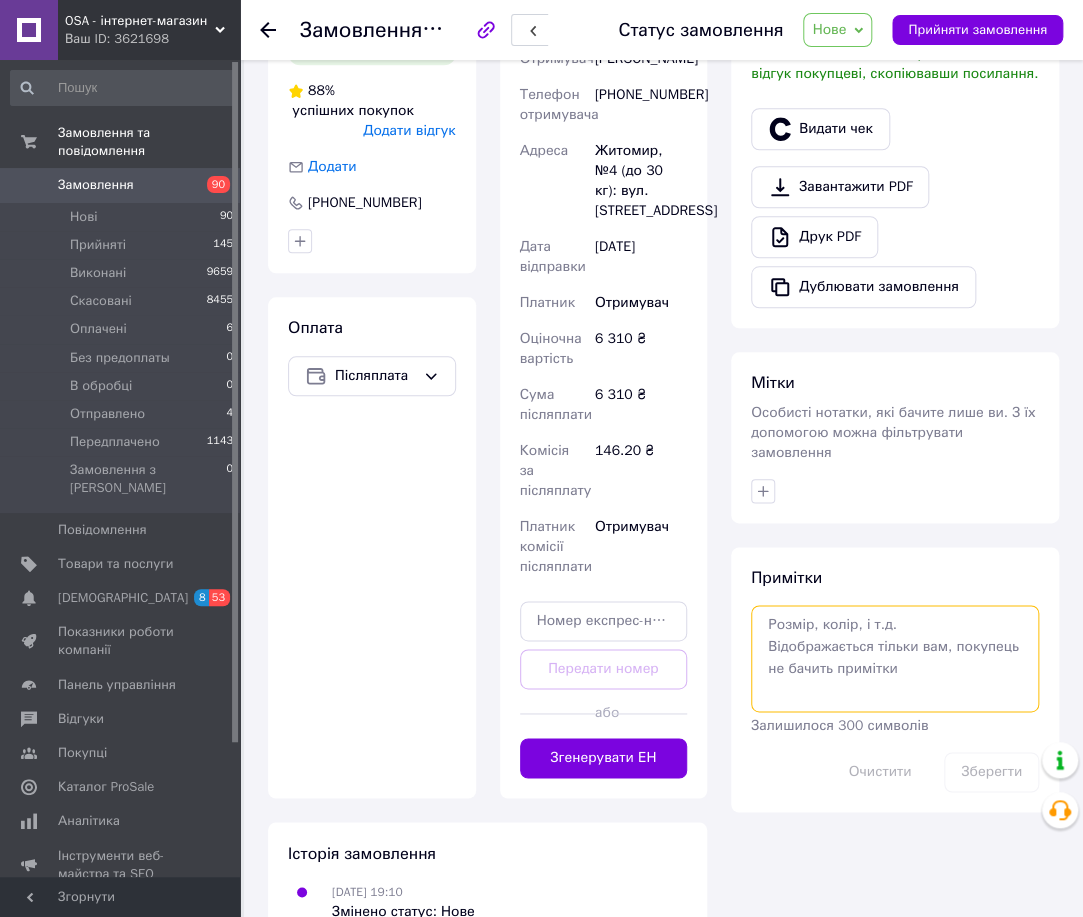 type on "І" 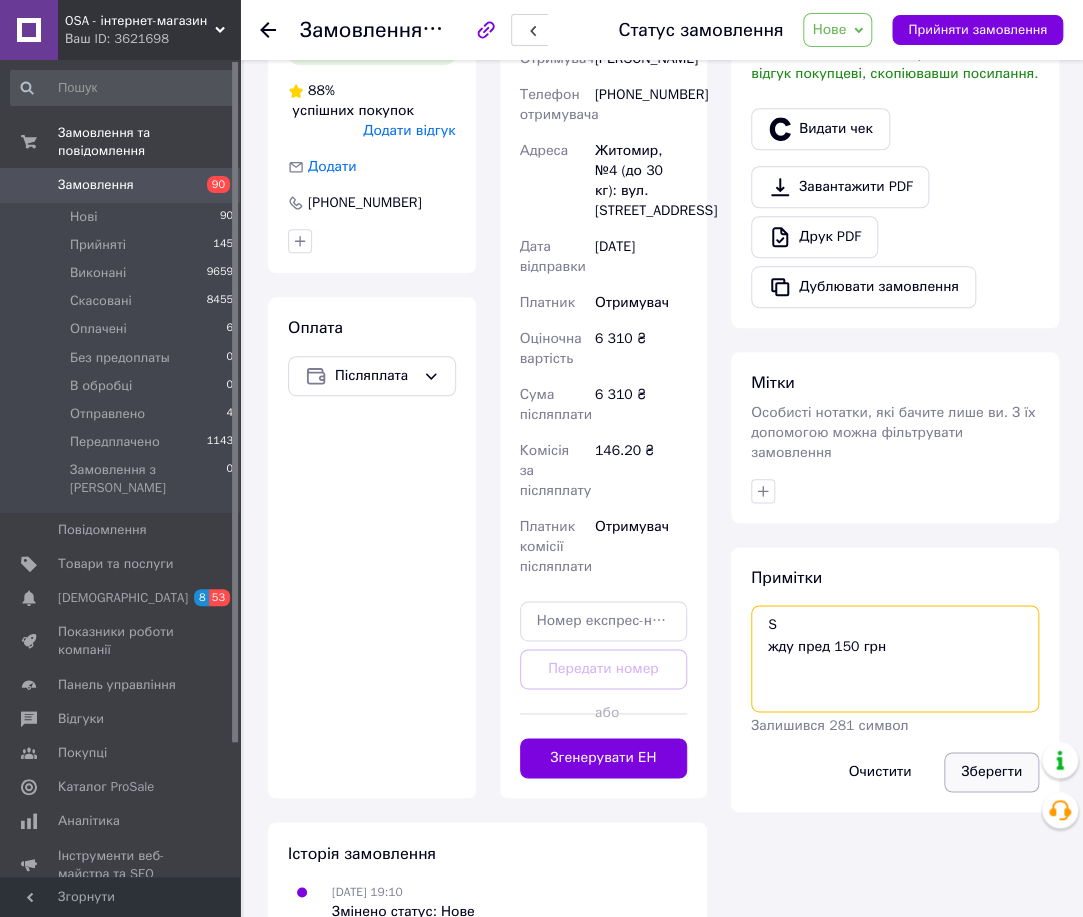 type on "S
жду пред 150 грн" 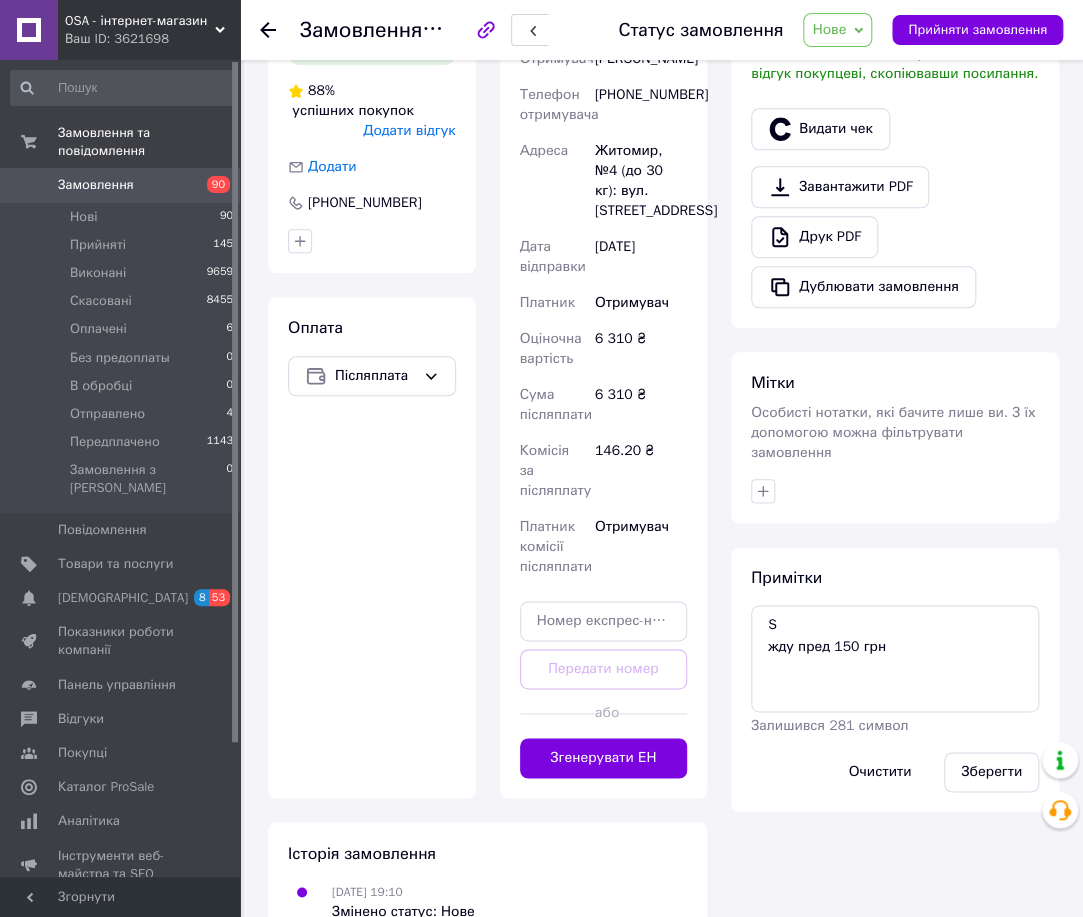 drag, startPoint x: 963, startPoint y: 785, endPoint x: 808, endPoint y: 566, distance: 268.30206 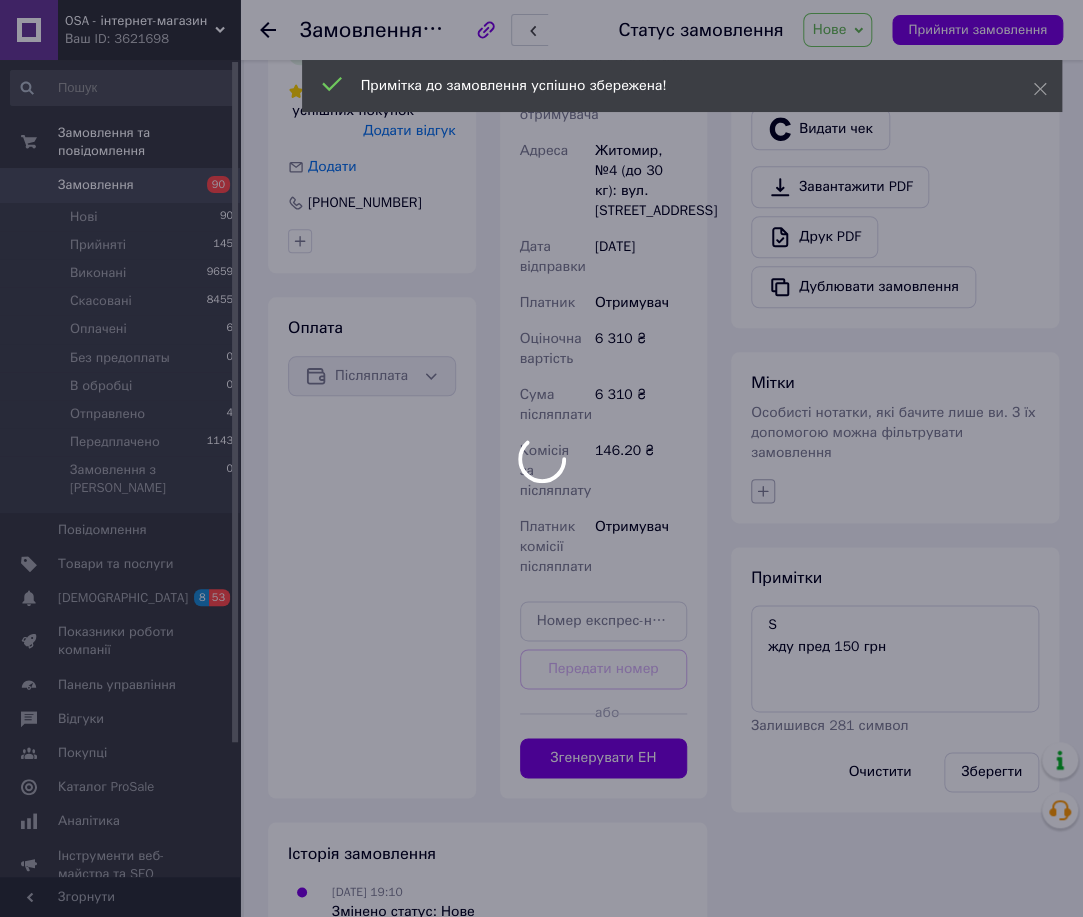 click on "OSA - інтернет-магазин Ваш ID: 3621698 Сайт OSA - інтернет-магазин Кабінет покупця Перевірити стан системи Сторінка на порталі Довідка Вийти Замовлення та повідомлення Замовлення 90 Нові 90 Прийняті 145 Виконані 9659 Скасовані 8455 Оплачені 6 Без предоплаты 0 В обробці 0 Отправлено 4 Передплачено 1143 Замовлення з Розетки 0 Повідомлення 0 Товари та послуги Сповіщення 8 53 Показники роботи компанії Панель управління Відгуки Покупці Каталог ProSale Аналітика Інструменти веб-майстра та SEO Управління сайтом Гаманець компанії Маркет" at bounding box center [541, 204] 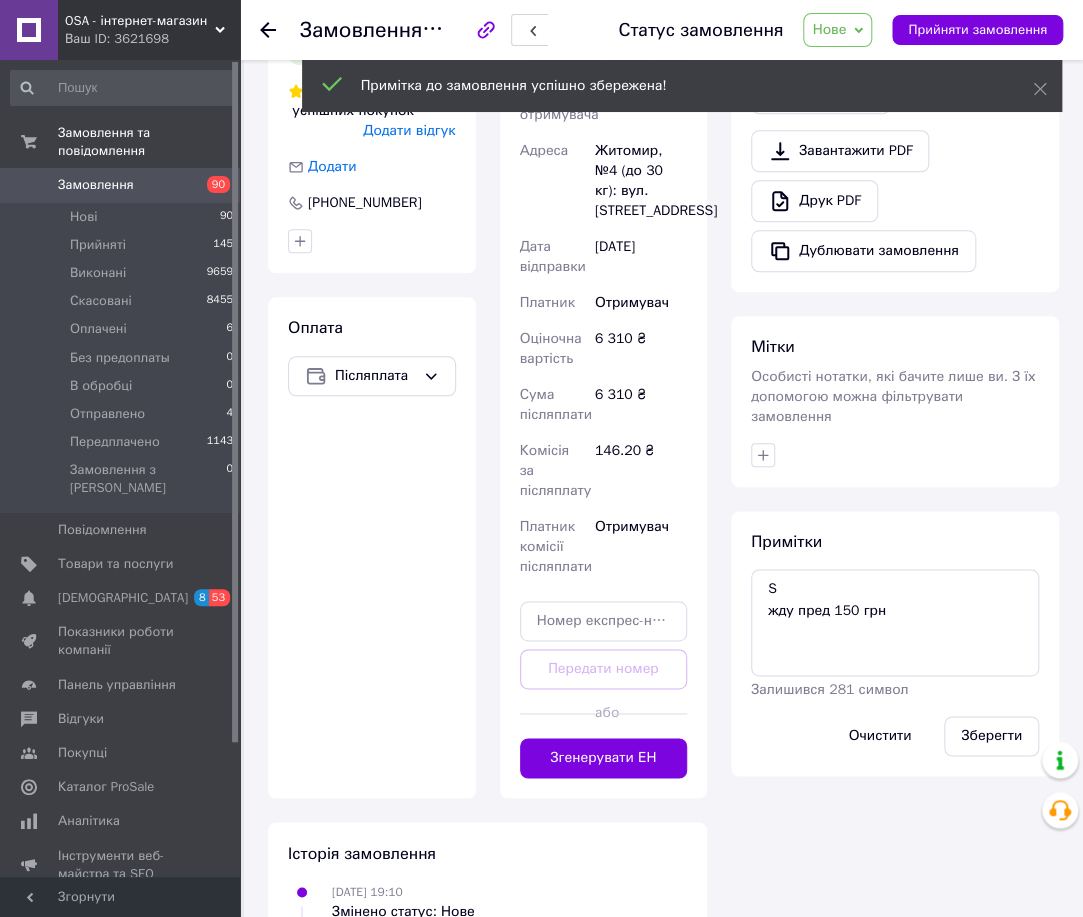click on "Мітки Особисті нотатки, які бачите лише ви. З їх допомогою можна фільтрувати замовлення" at bounding box center [895, 401] 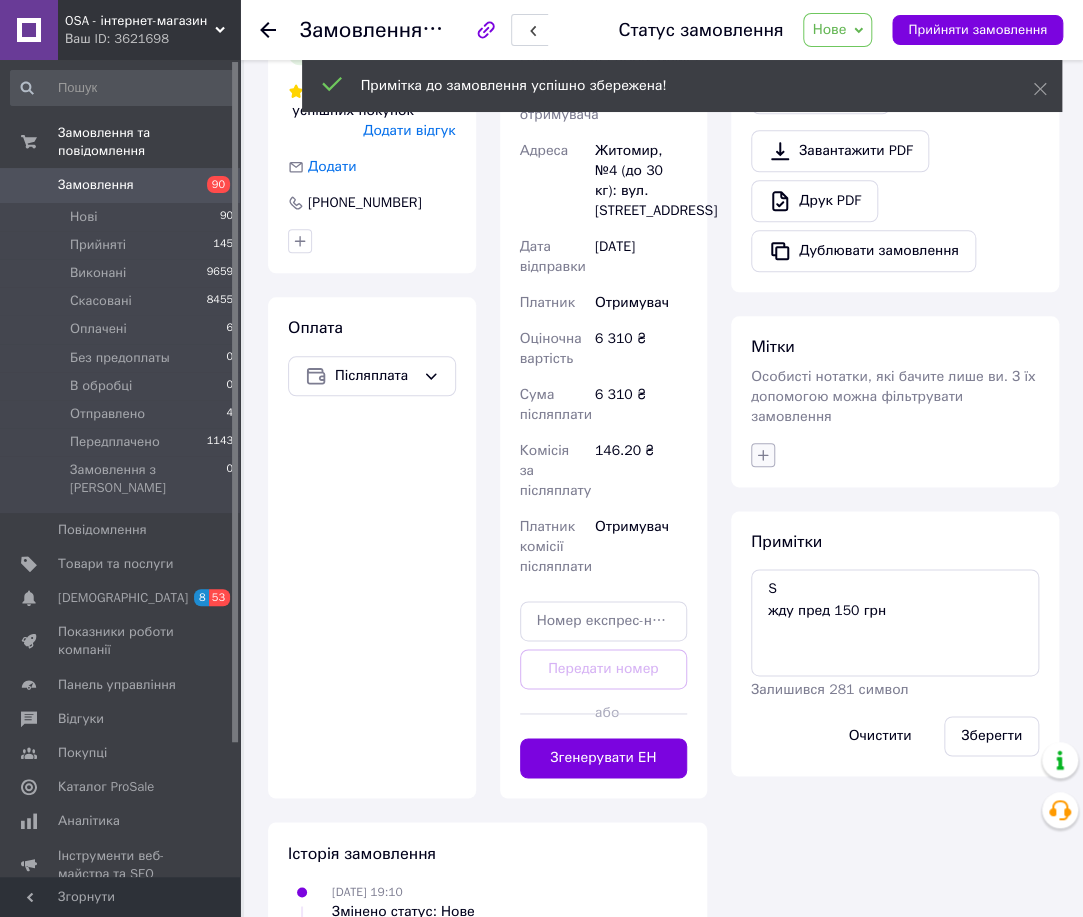 click at bounding box center [763, 455] 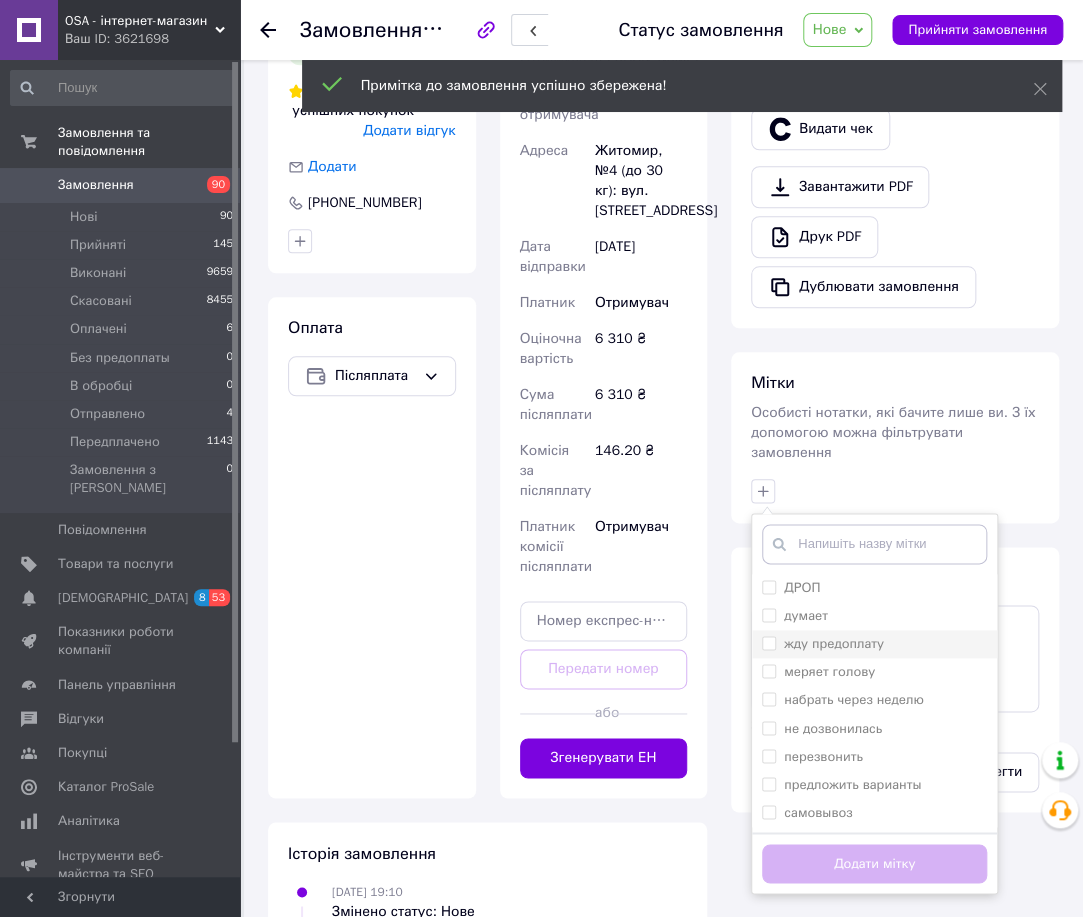 click on "жду предоплату" at bounding box center (834, 644) 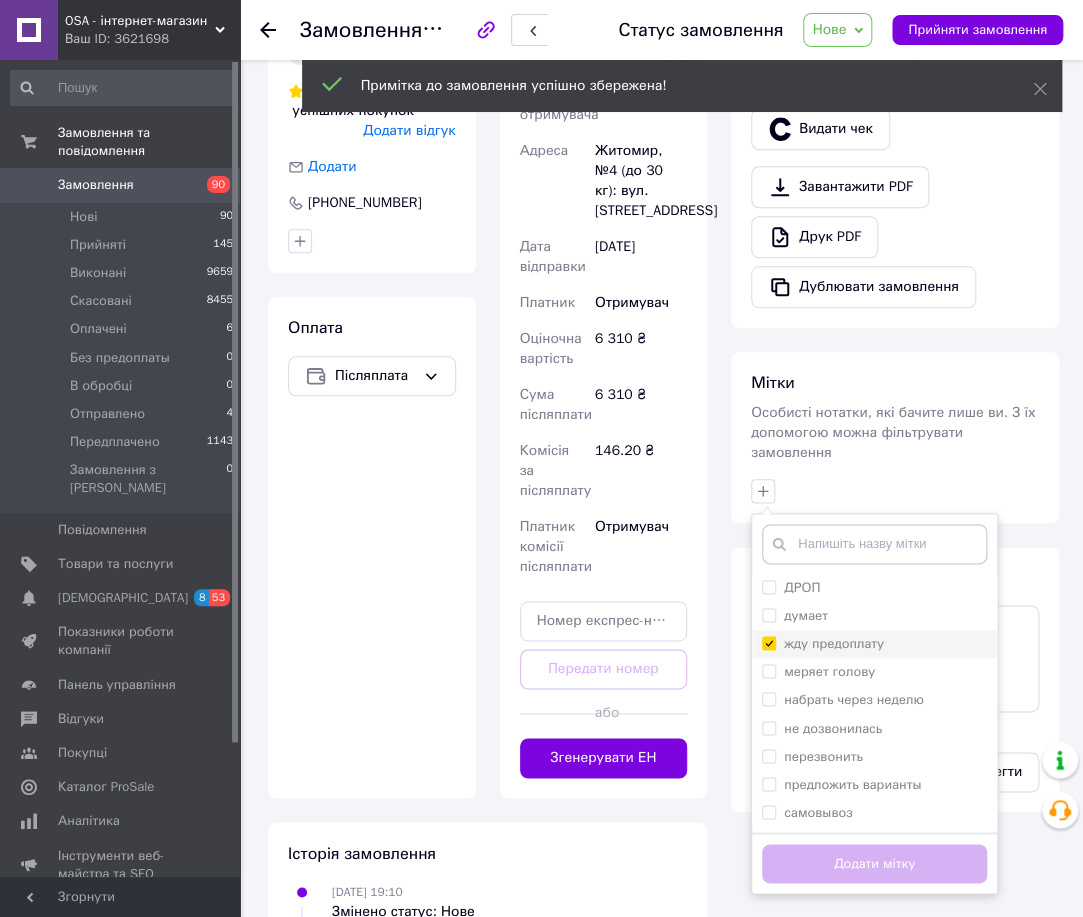 click on "жду предоплату" at bounding box center [768, 642] 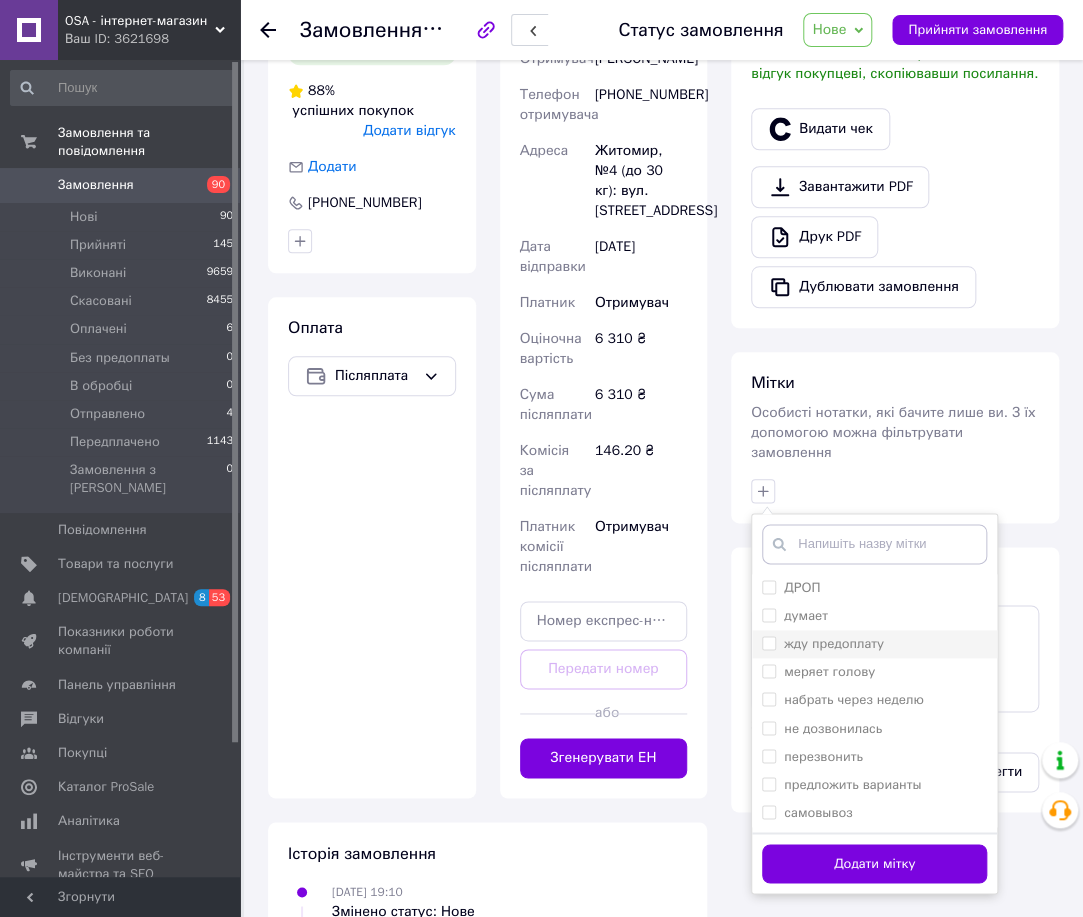 click on "жду предоплату" at bounding box center (834, 643) 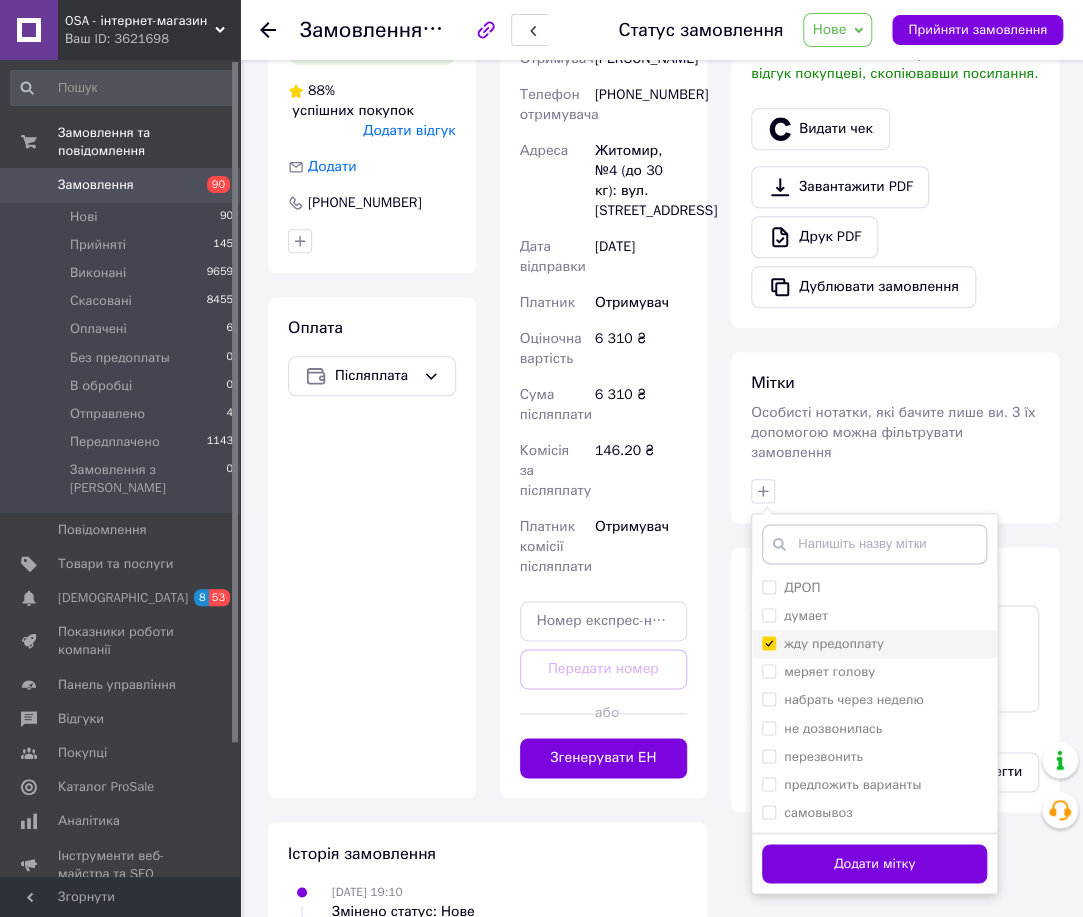 checkbox on "true" 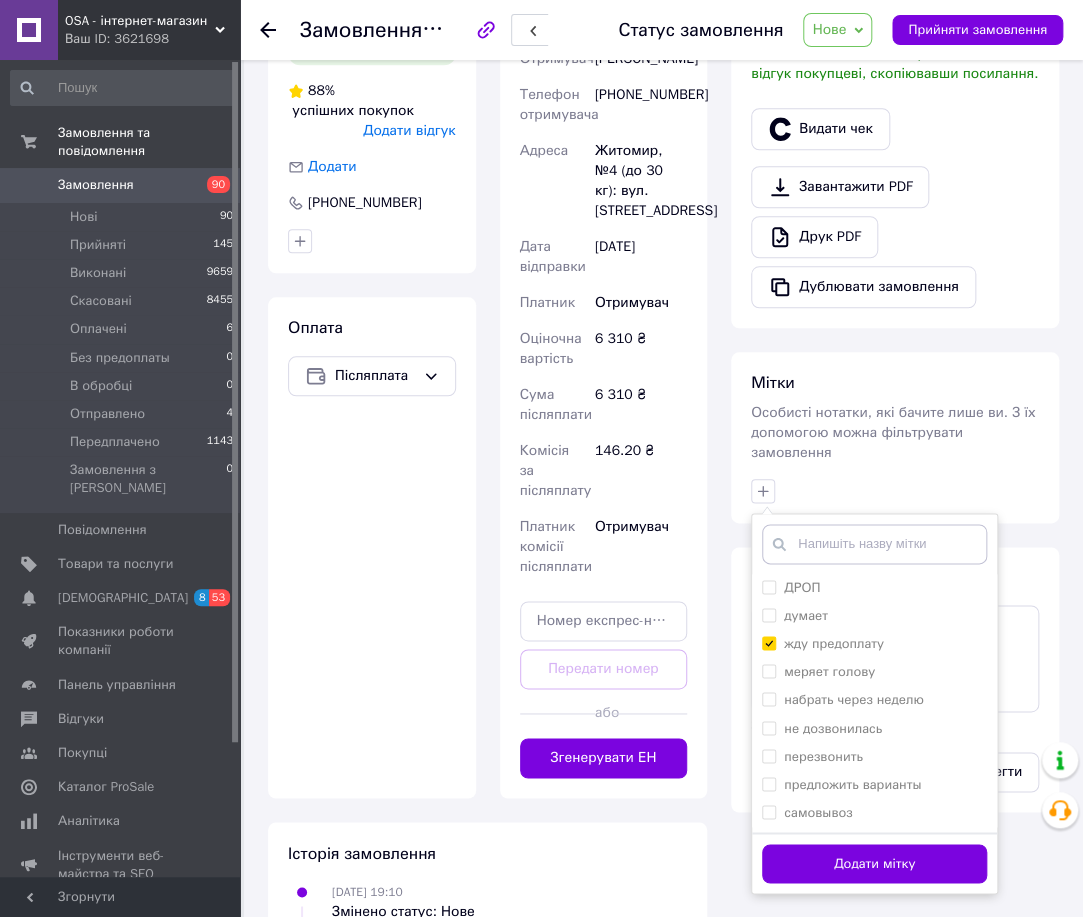 drag, startPoint x: 849, startPoint y: 840, endPoint x: 850, endPoint y: 826, distance: 14.035668 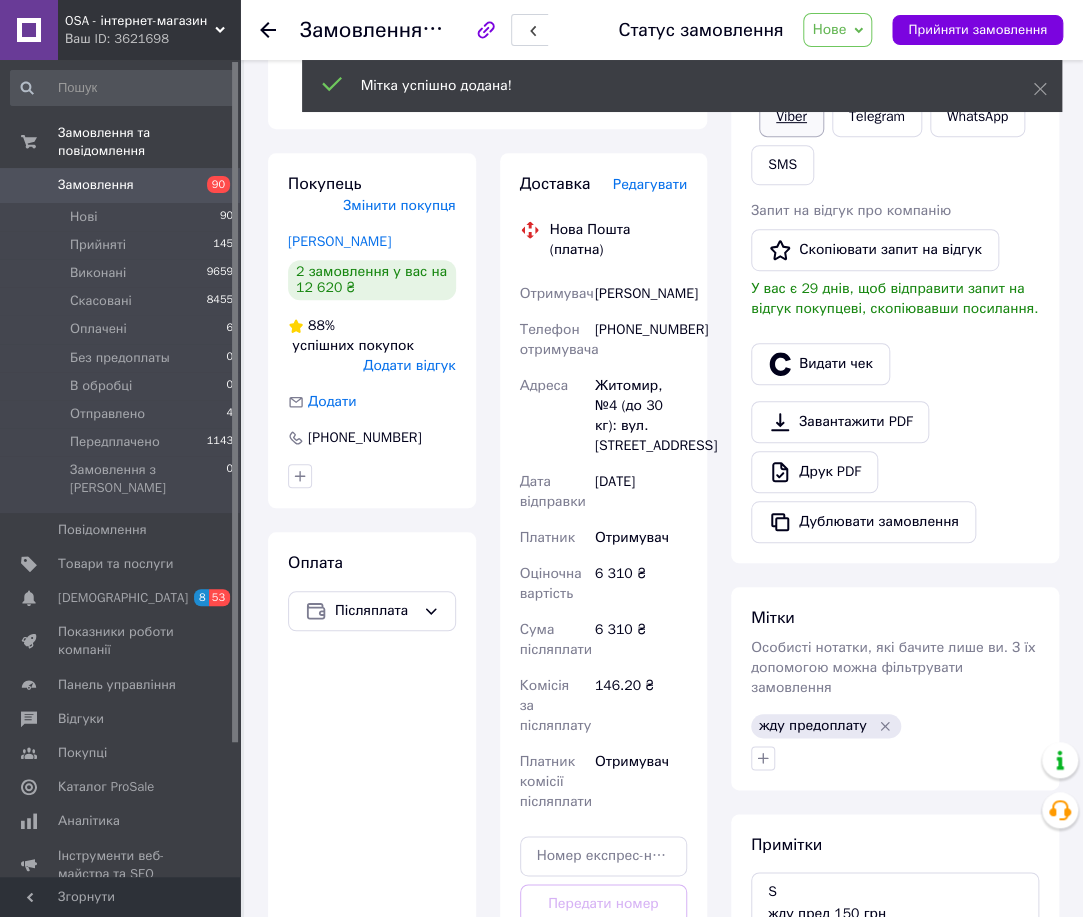 scroll, scrollTop: 173, scrollLeft: 0, axis: vertical 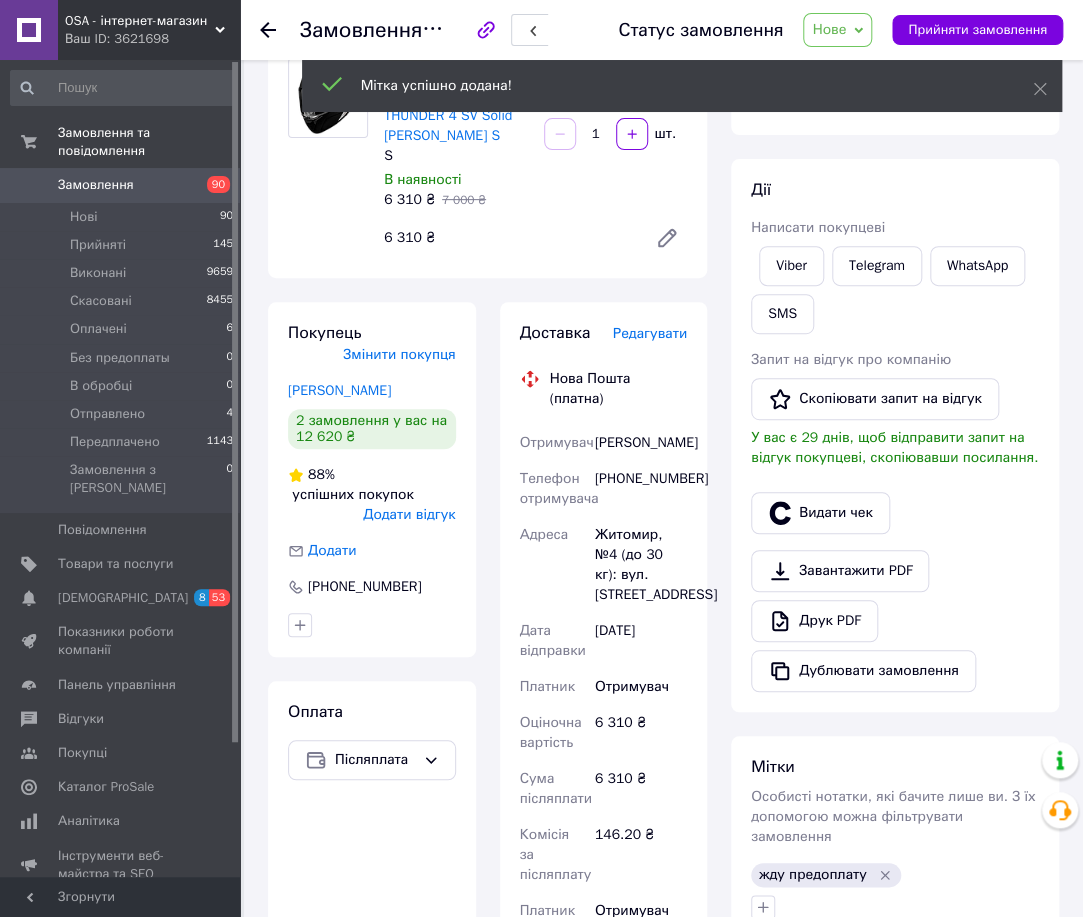 click on "Дії Написати покупцеві Viber Telegram WhatsApp SMS Запит на відгук про компанію   Скопіювати запит на відгук У вас є 29 днів, щоб відправити запит на відгук покупцеві, скопіювавши посилання.   Видати чек   Завантажити PDF   Друк PDF   Дублювати замовлення" at bounding box center (895, 435) 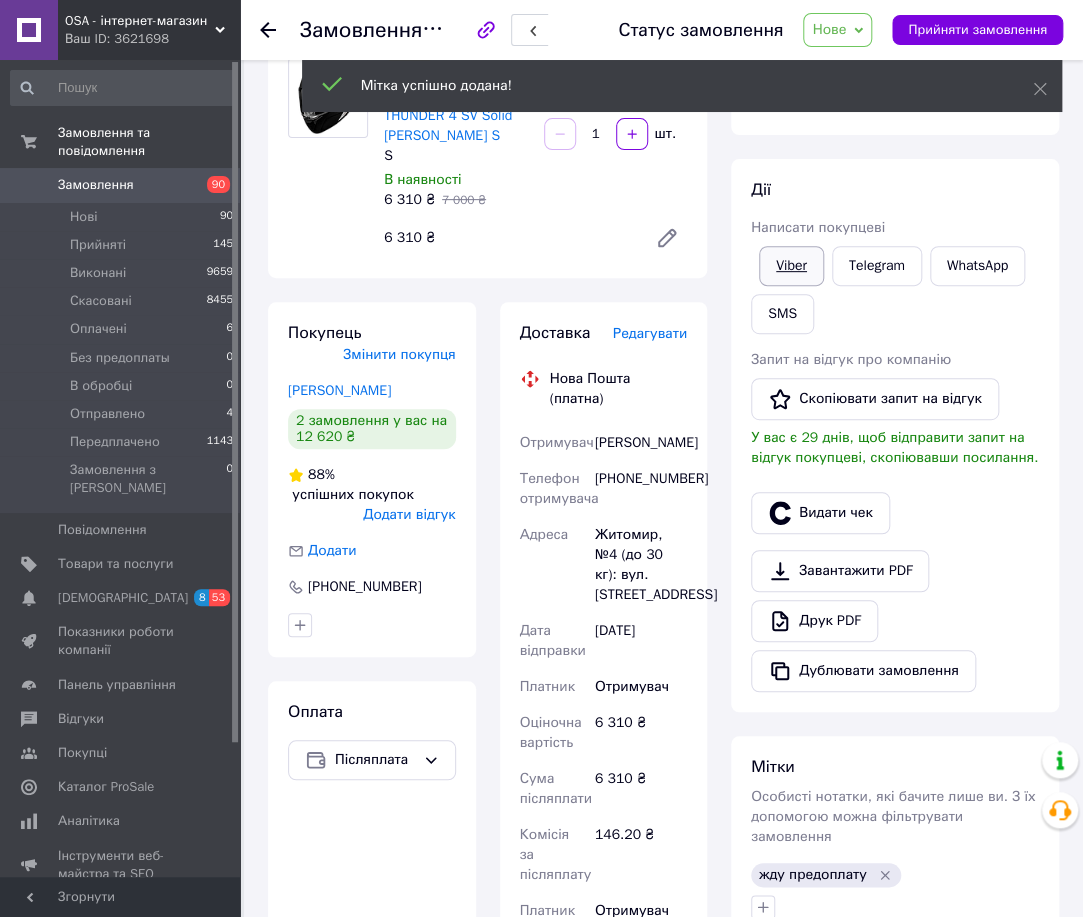 click on "Viber" at bounding box center [791, 266] 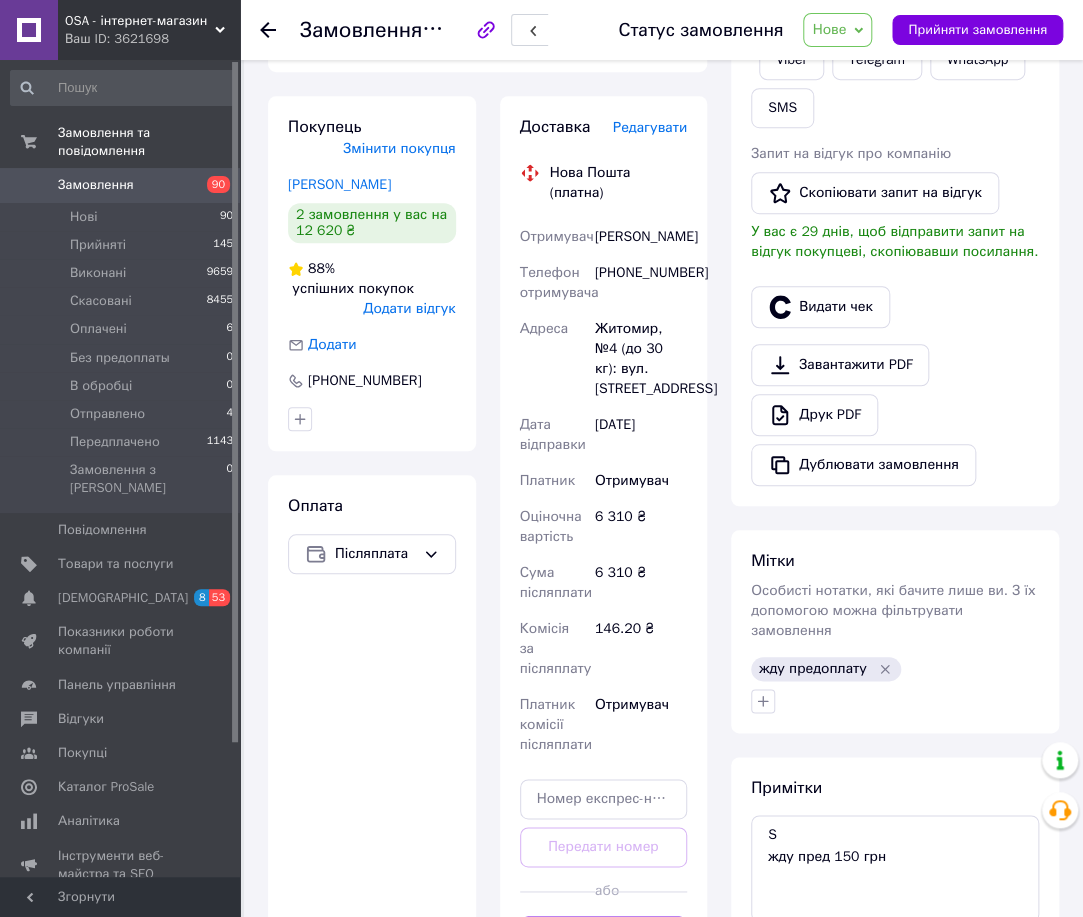 scroll, scrollTop: 464, scrollLeft: 0, axis: vertical 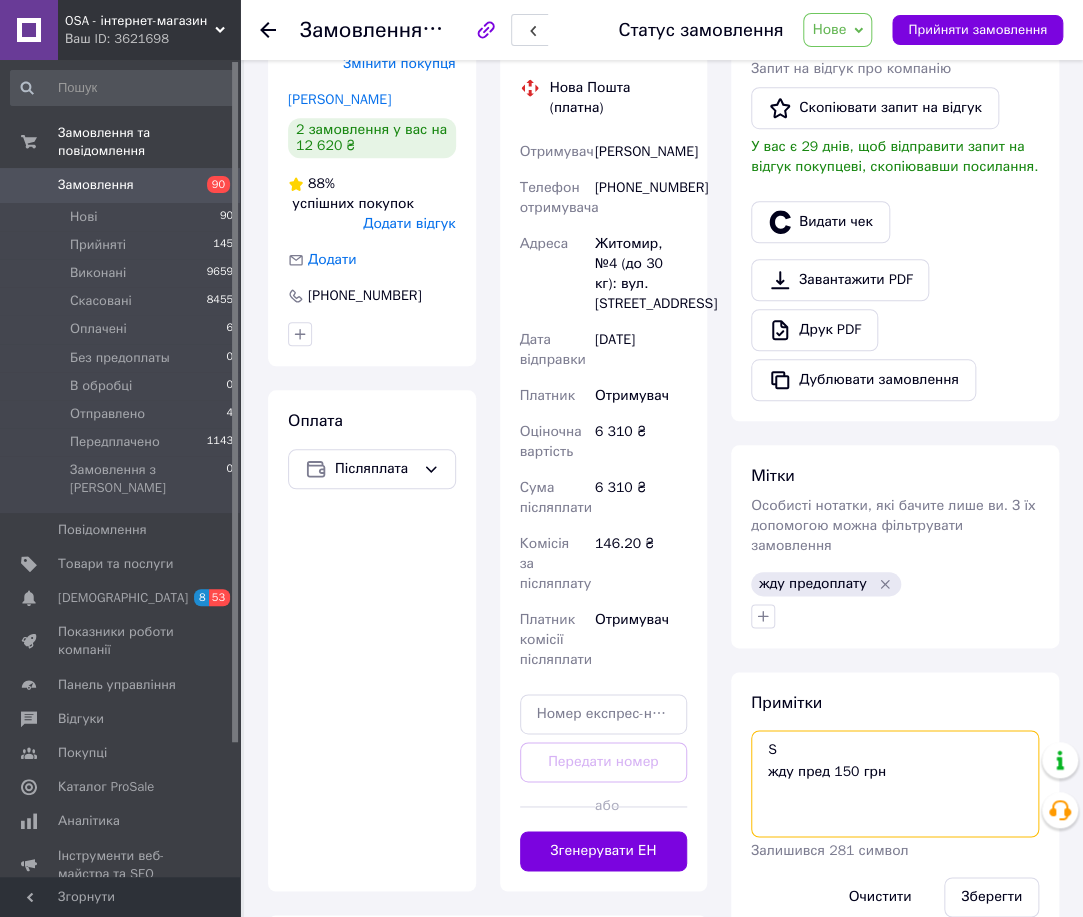 click on "S
жду пред 150 грн" at bounding box center [895, 783] 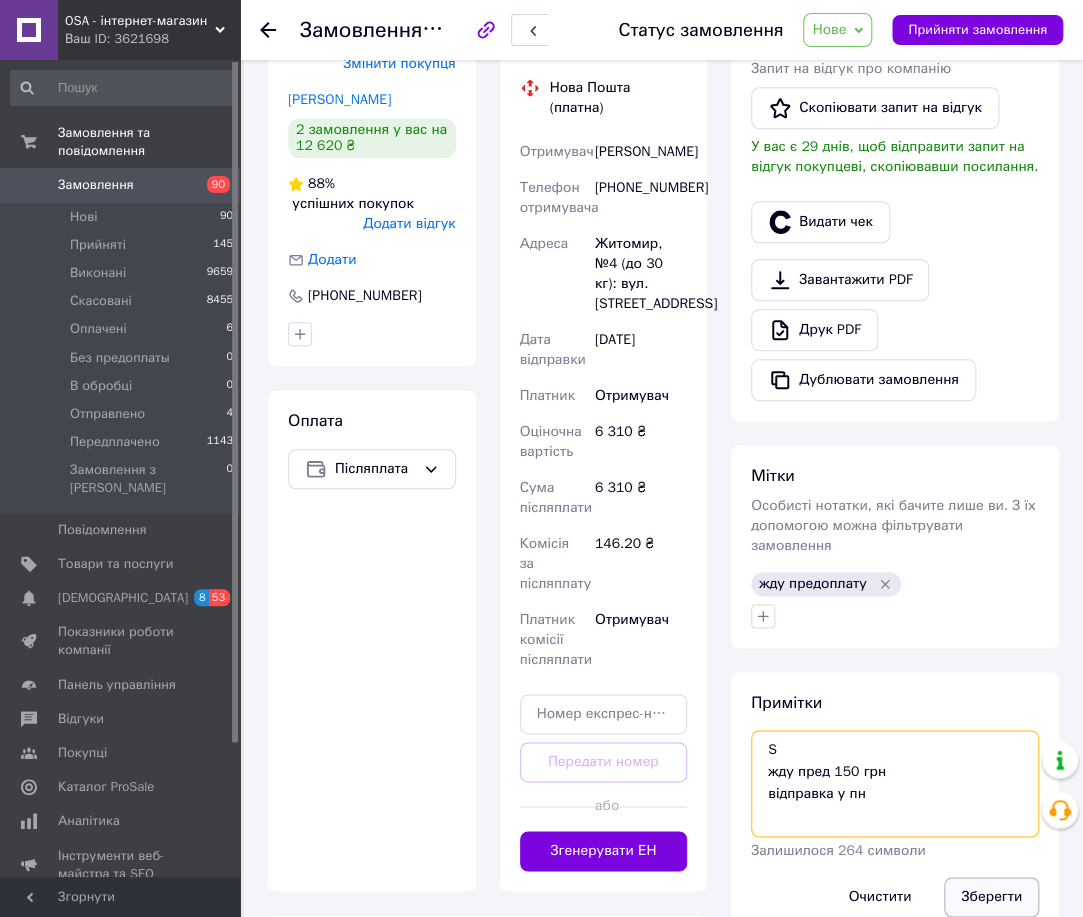 type on "S
жду пред 150 грн
відправка у пн" 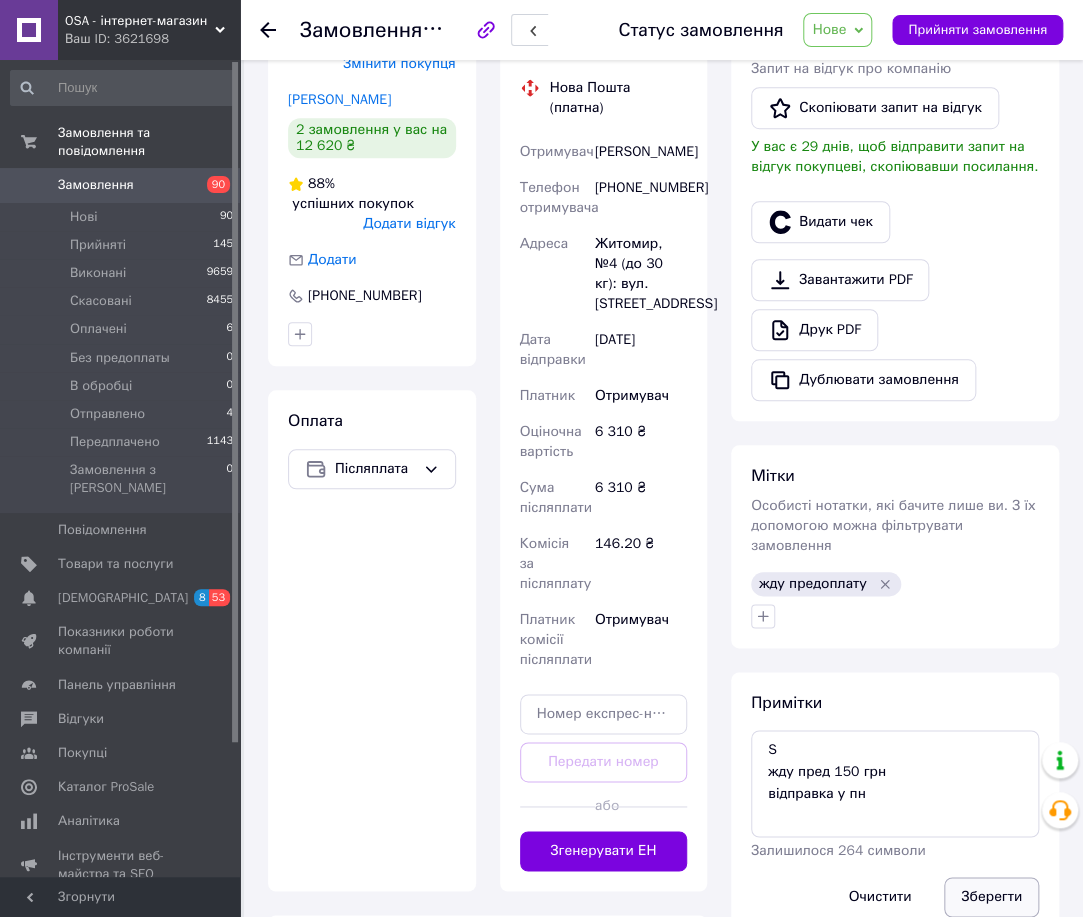 click on "Зберегти" at bounding box center (991, 897) 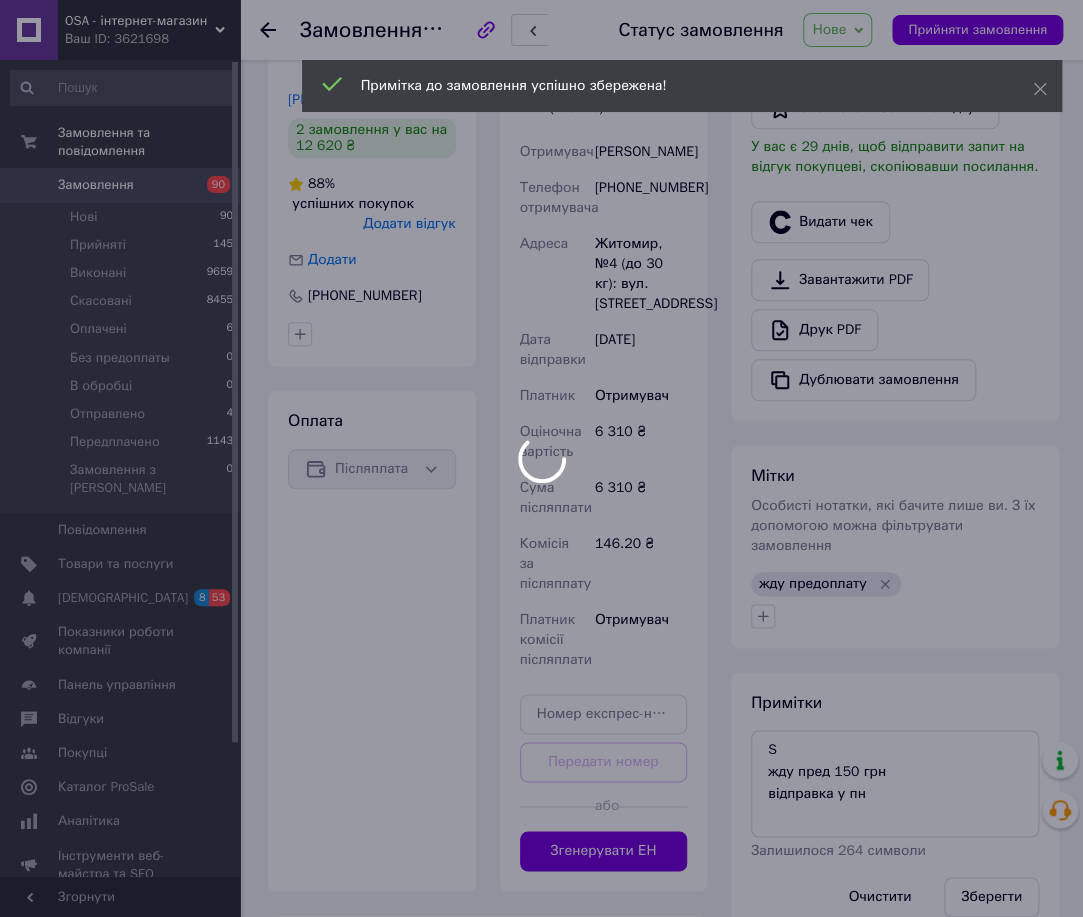 drag, startPoint x: 986, startPoint y: 881, endPoint x: 1034, endPoint y: 352, distance: 531.1732 